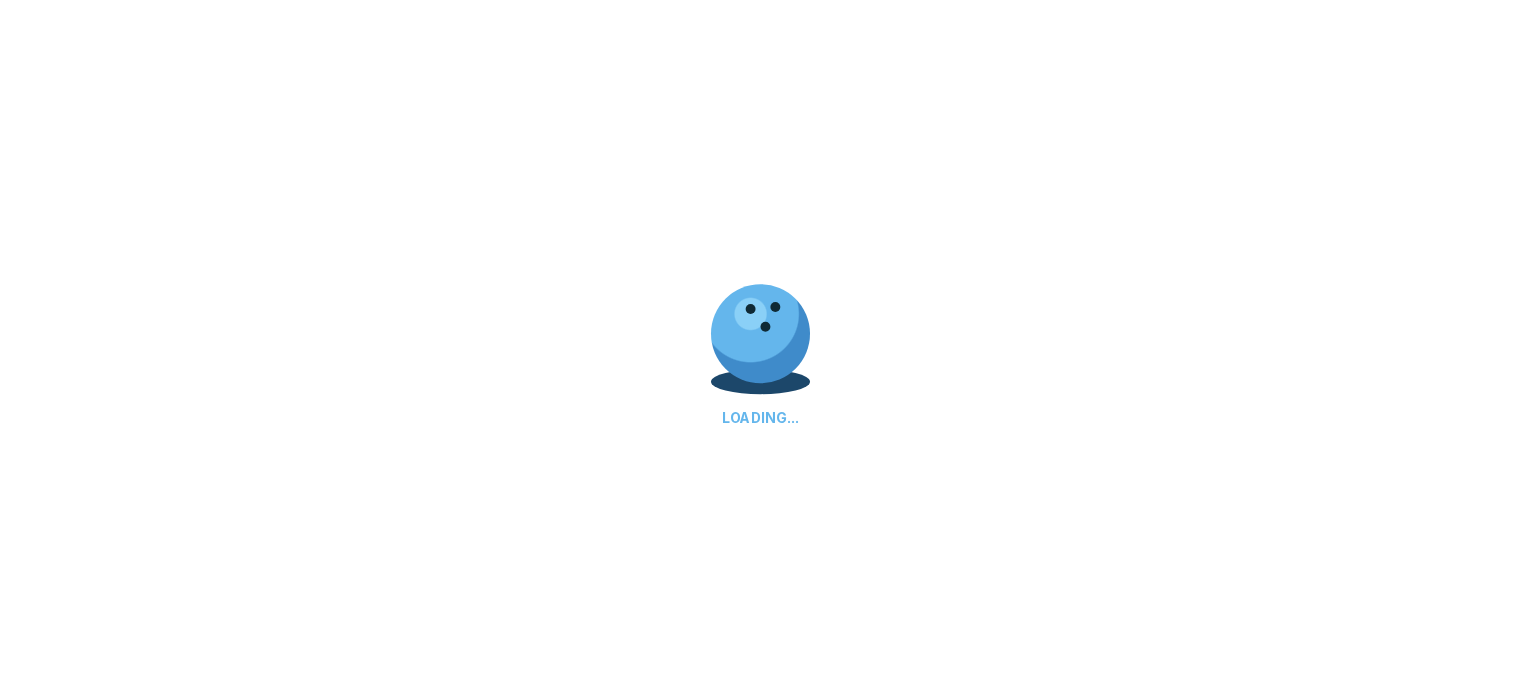 scroll, scrollTop: 0, scrollLeft: 0, axis: both 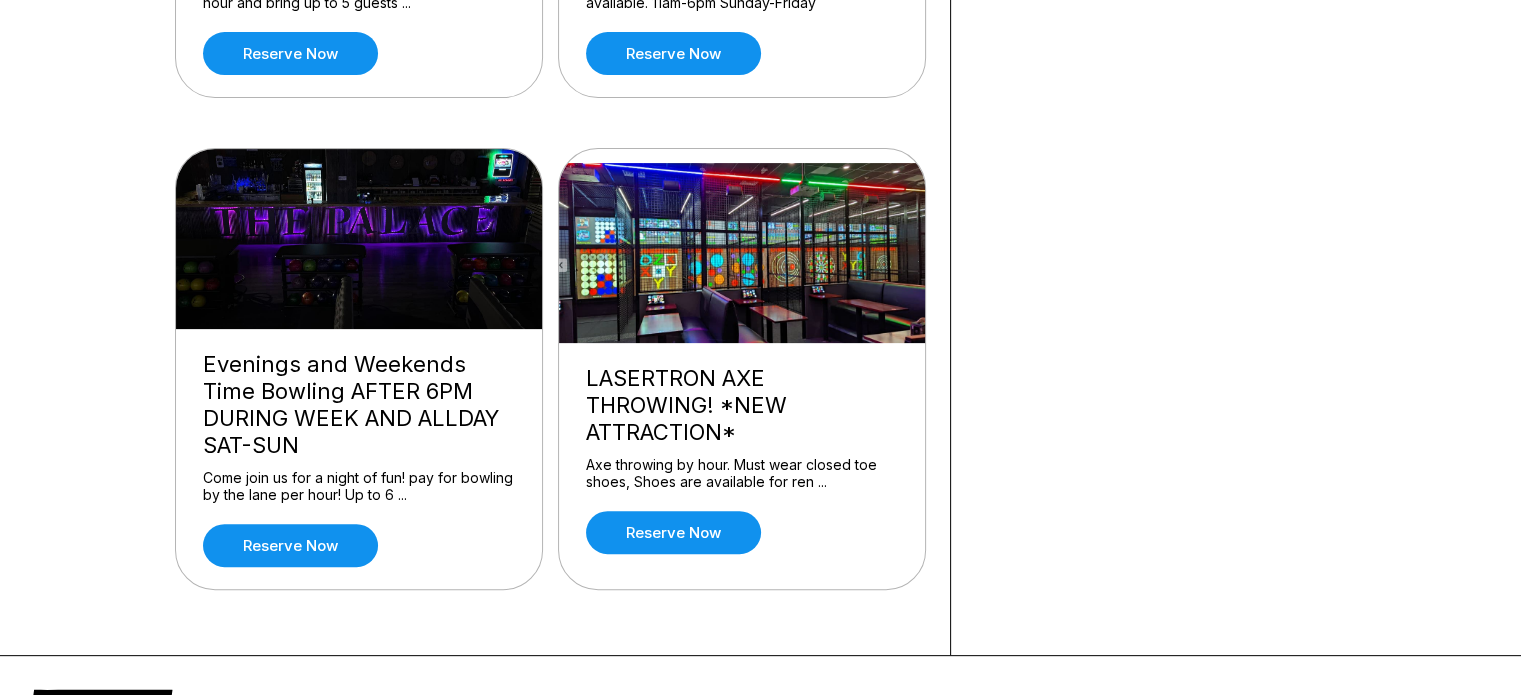 click on "Reserve now" at bounding box center (290, 545) 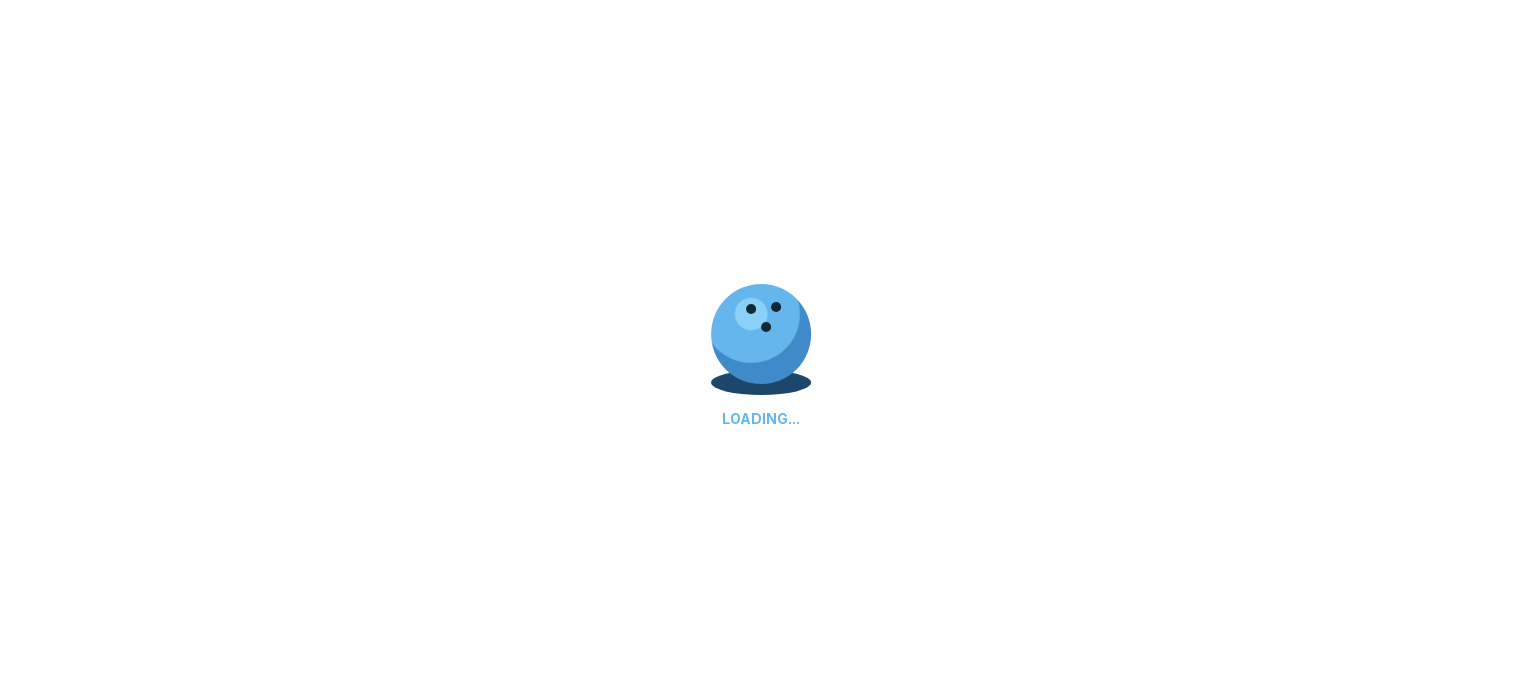 scroll, scrollTop: 0, scrollLeft: 0, axis: both 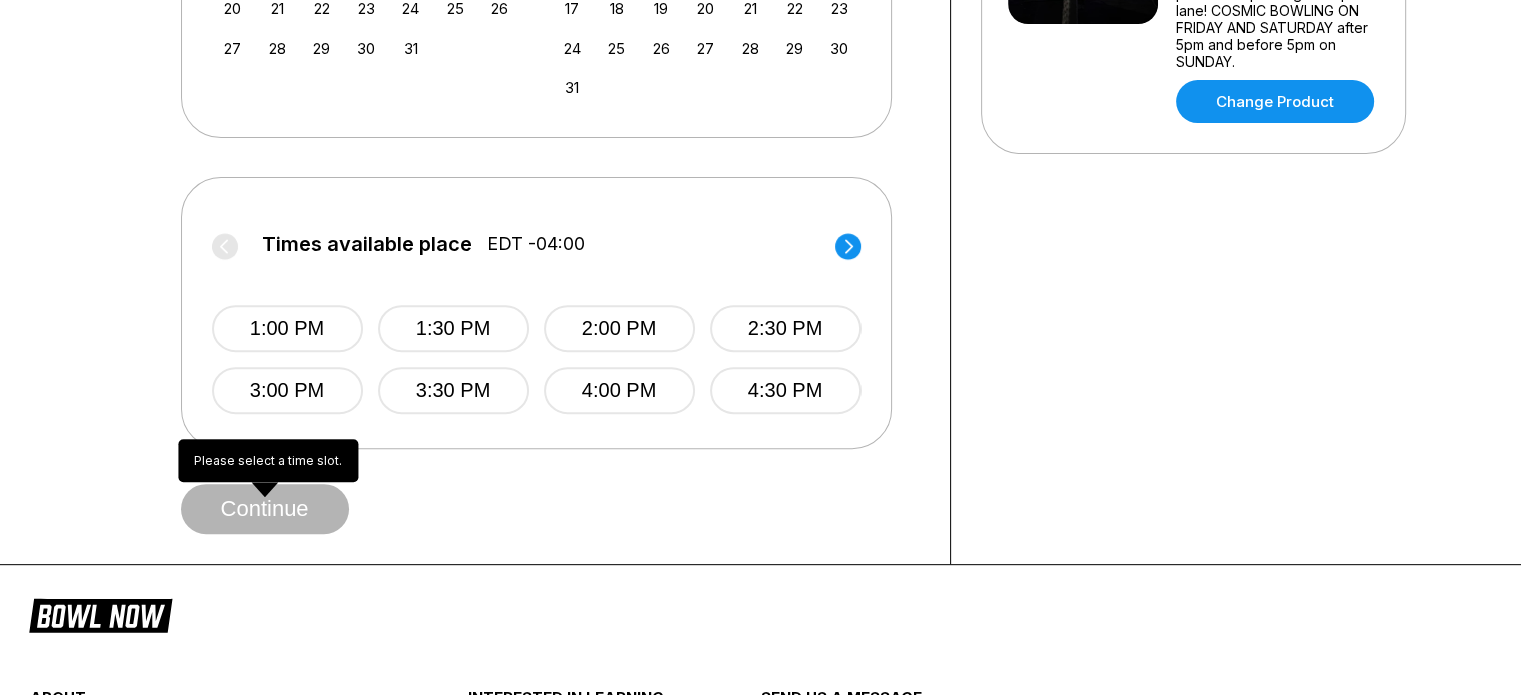 click on "Continue" at bounding box center [265, 510] 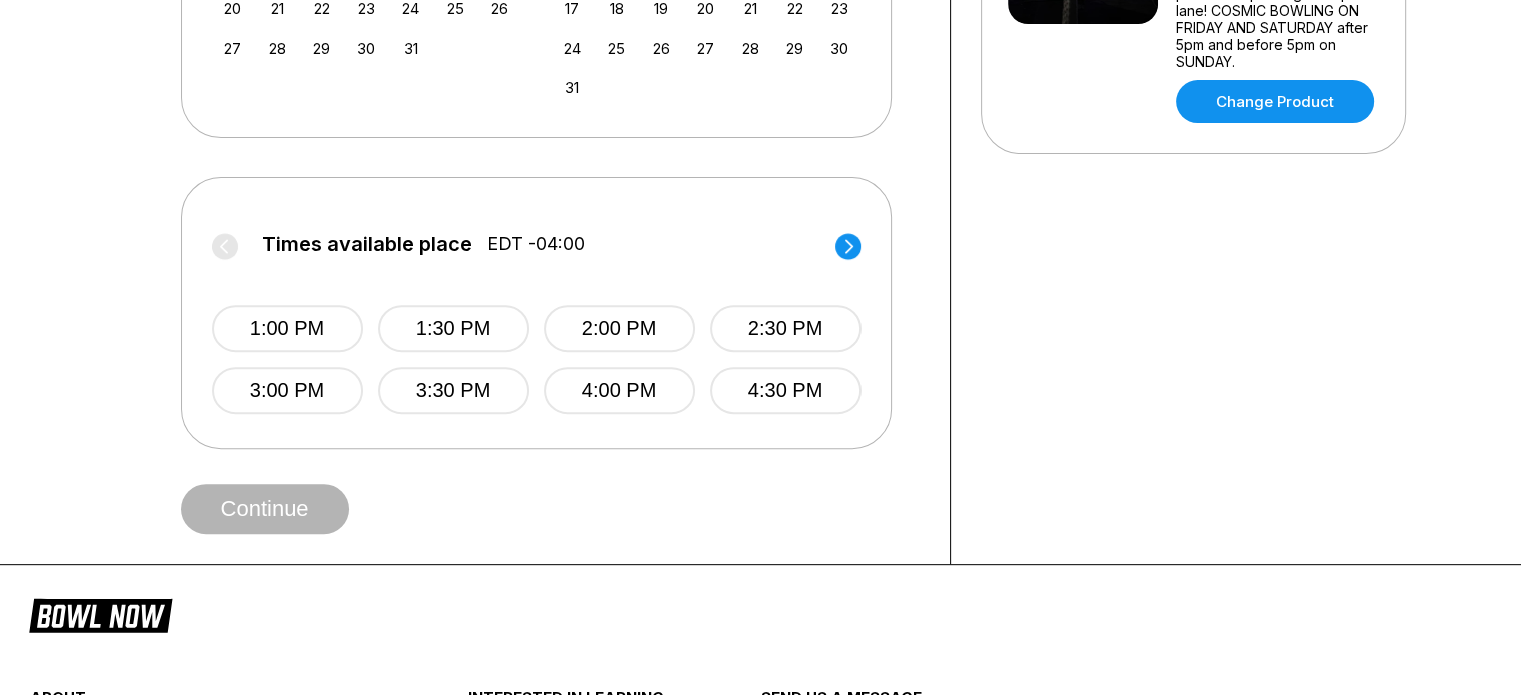 click 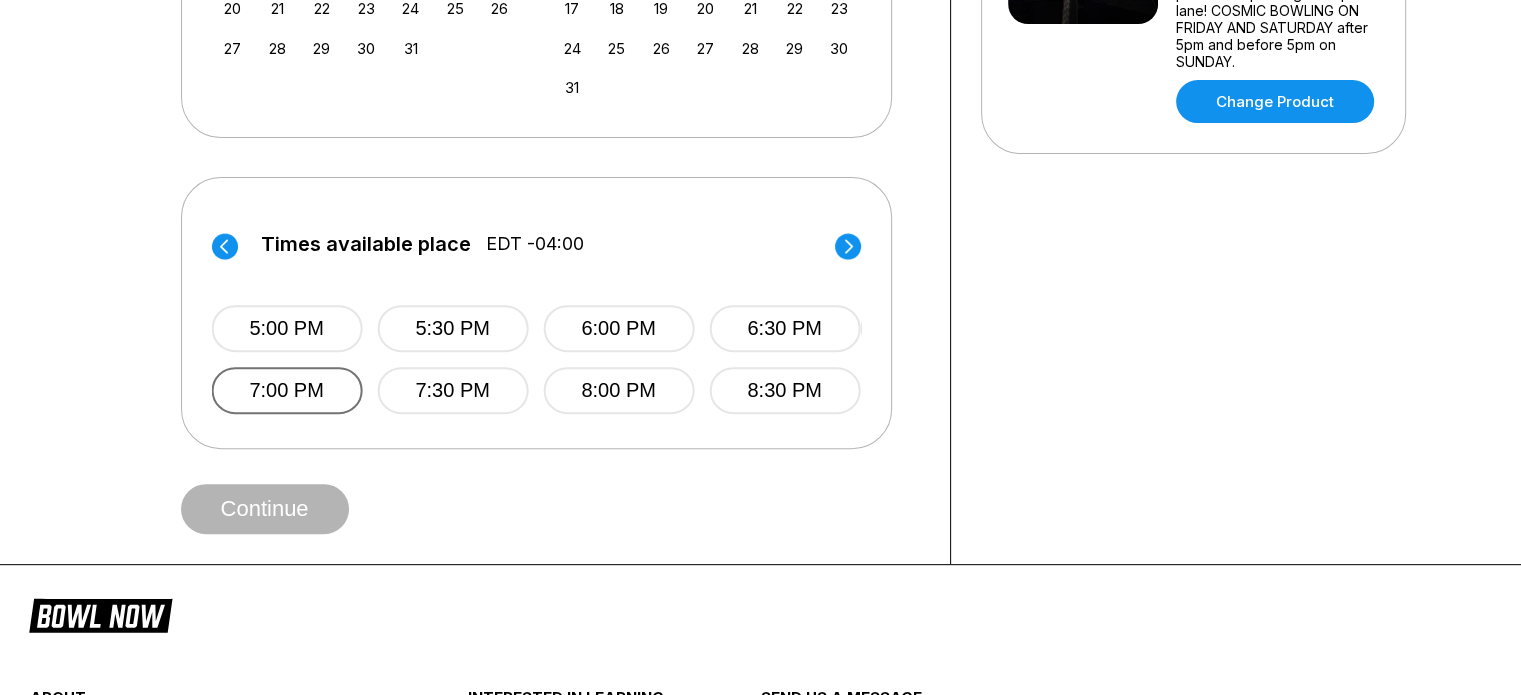 click on "7:00 PM" at bounding box center [286, 390] 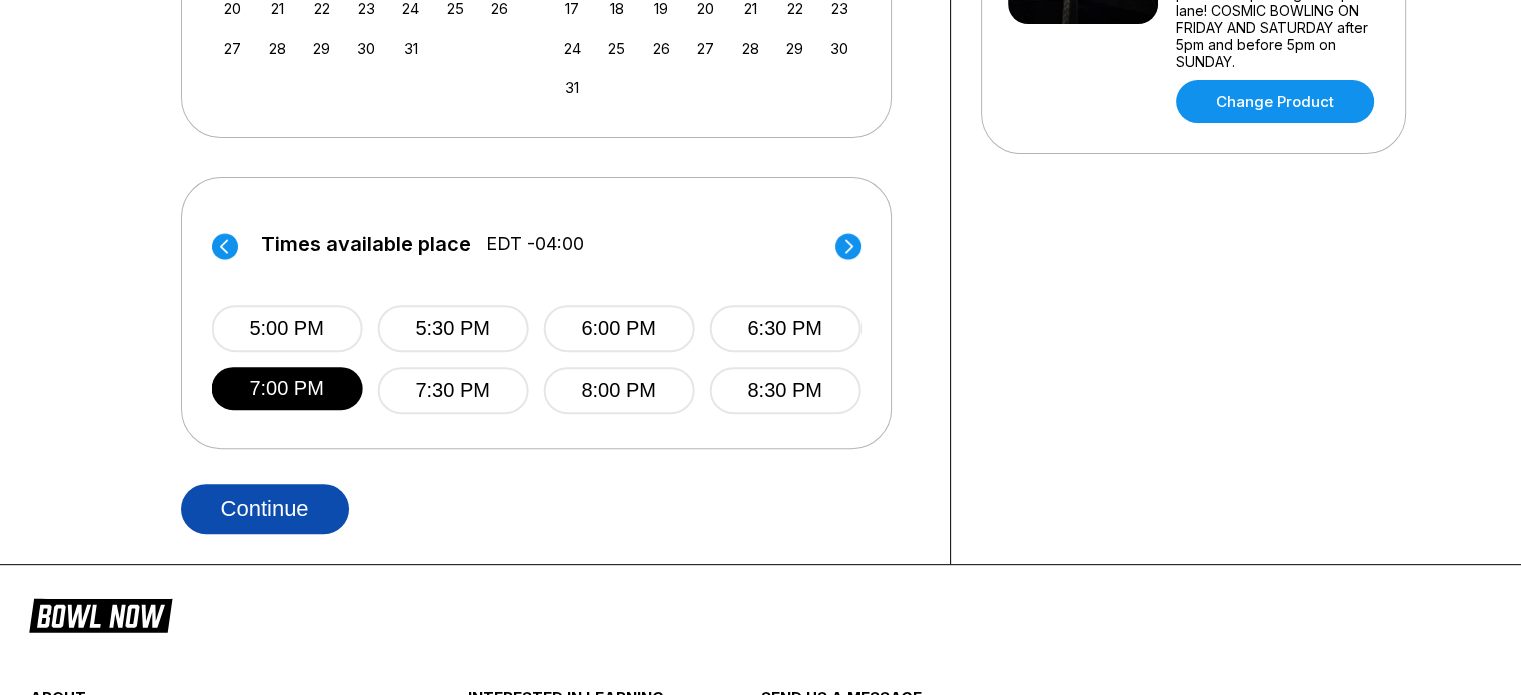 click on "Continue" at bounding box center (265, 509) 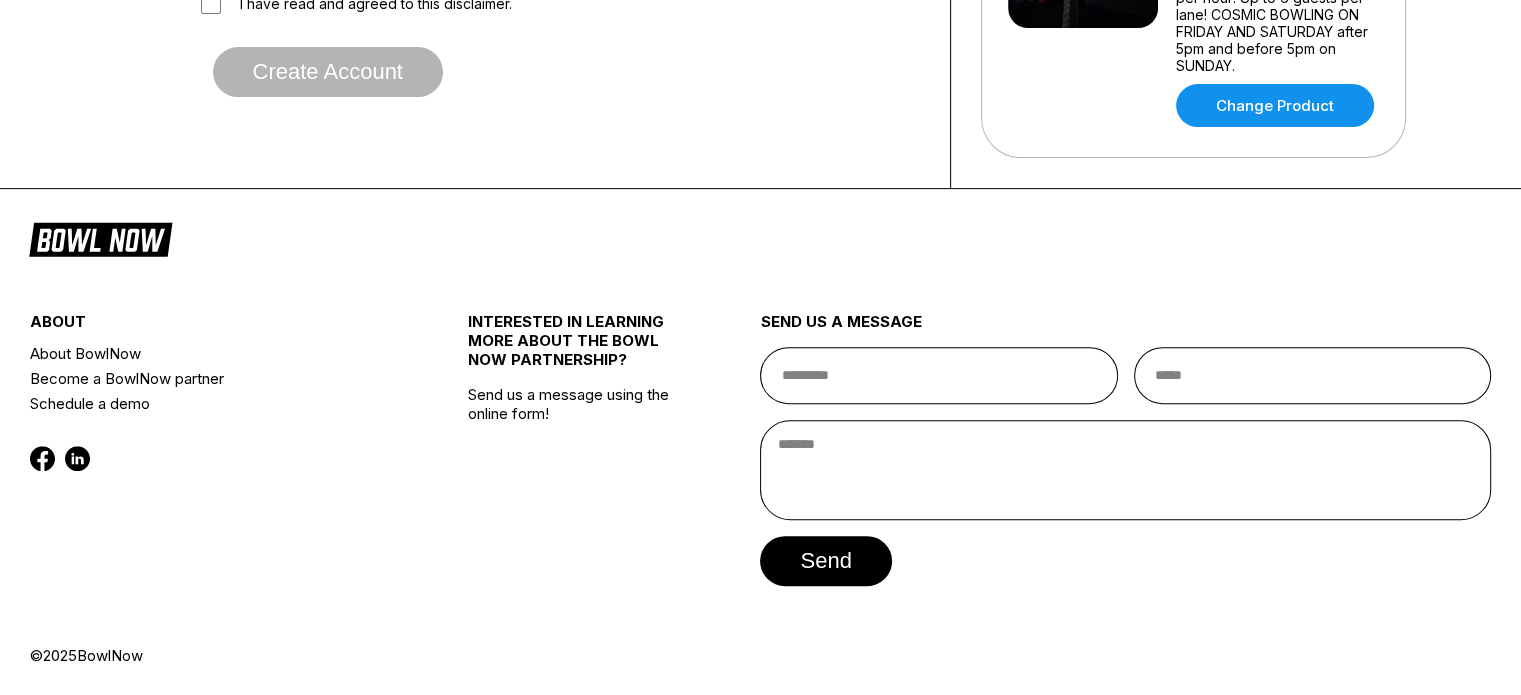 scroll, scrollTop: 0, scrollLeft: 0, axis: both 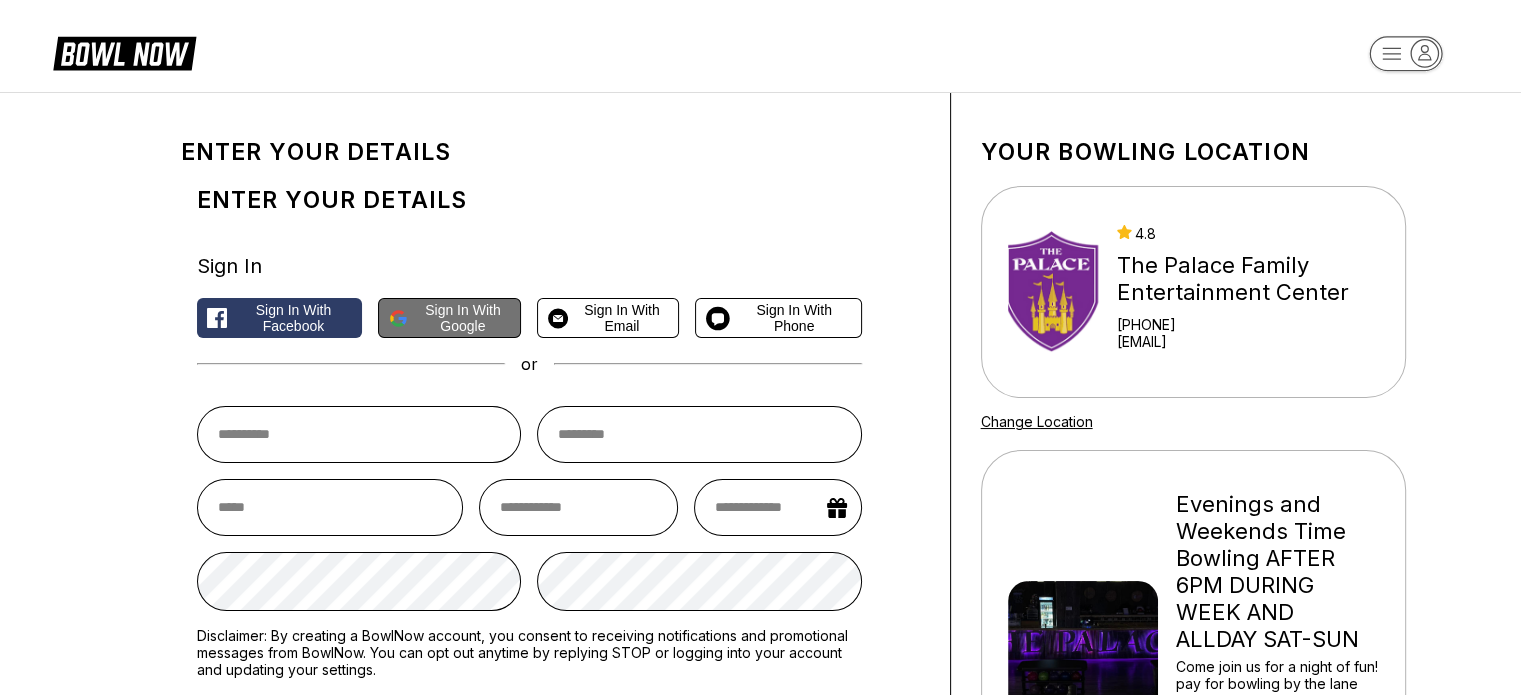 click on "Sign in with Google" at bounding box center [463, 318] 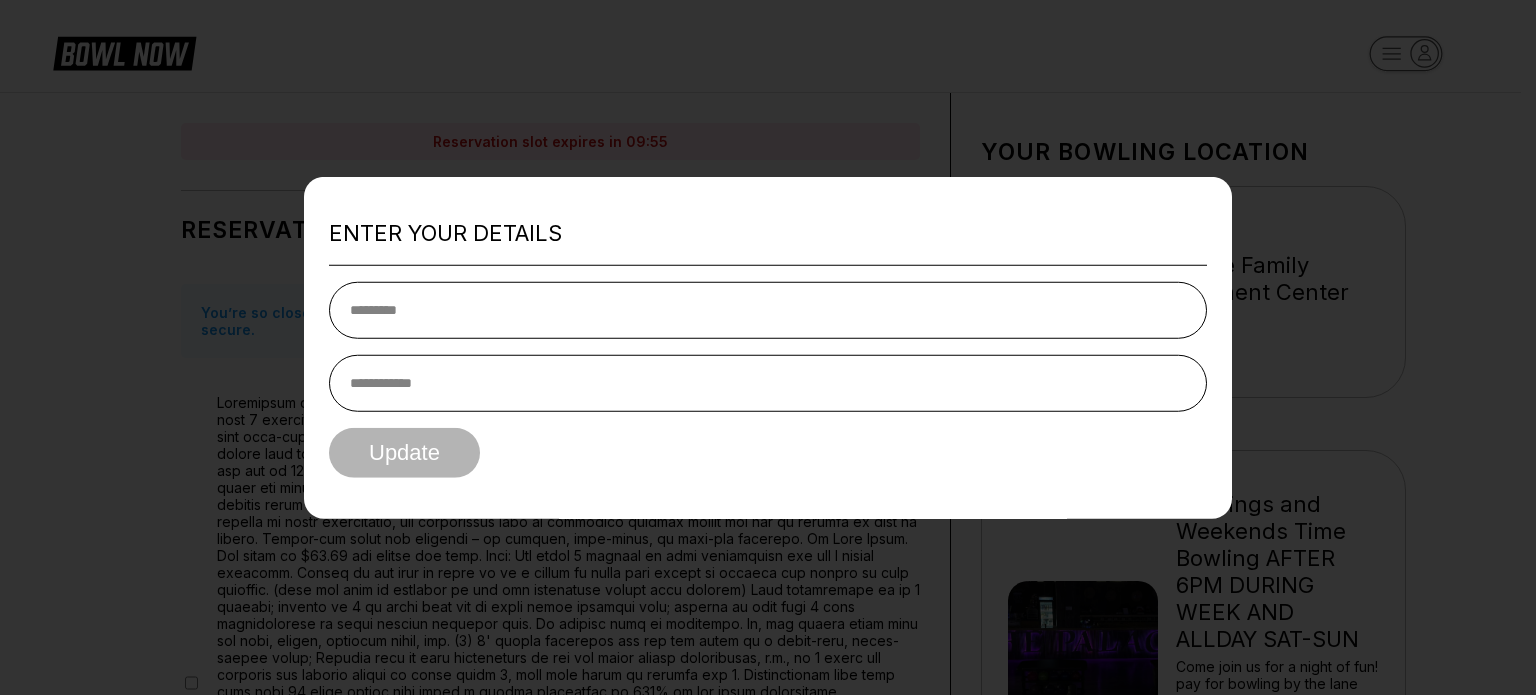 click at bounding box center [768, 310] 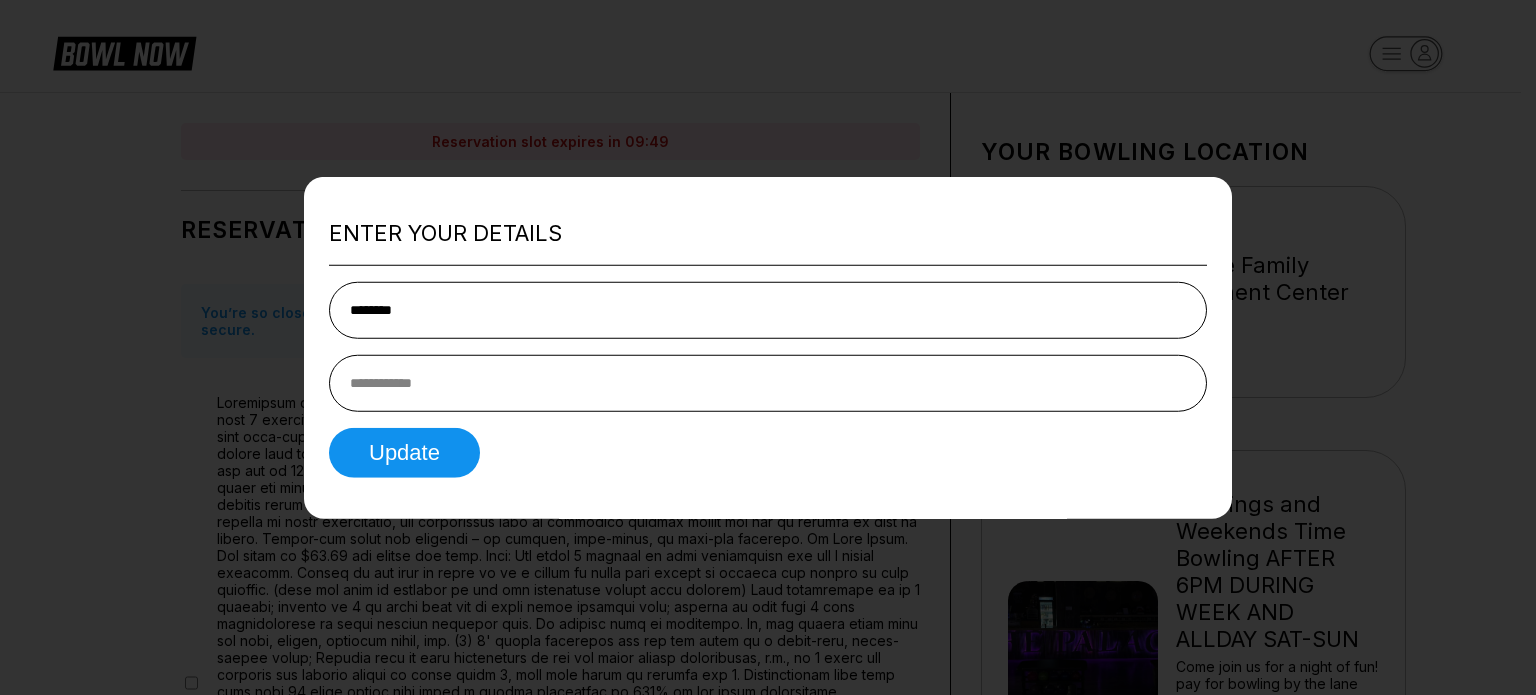 type on "********" 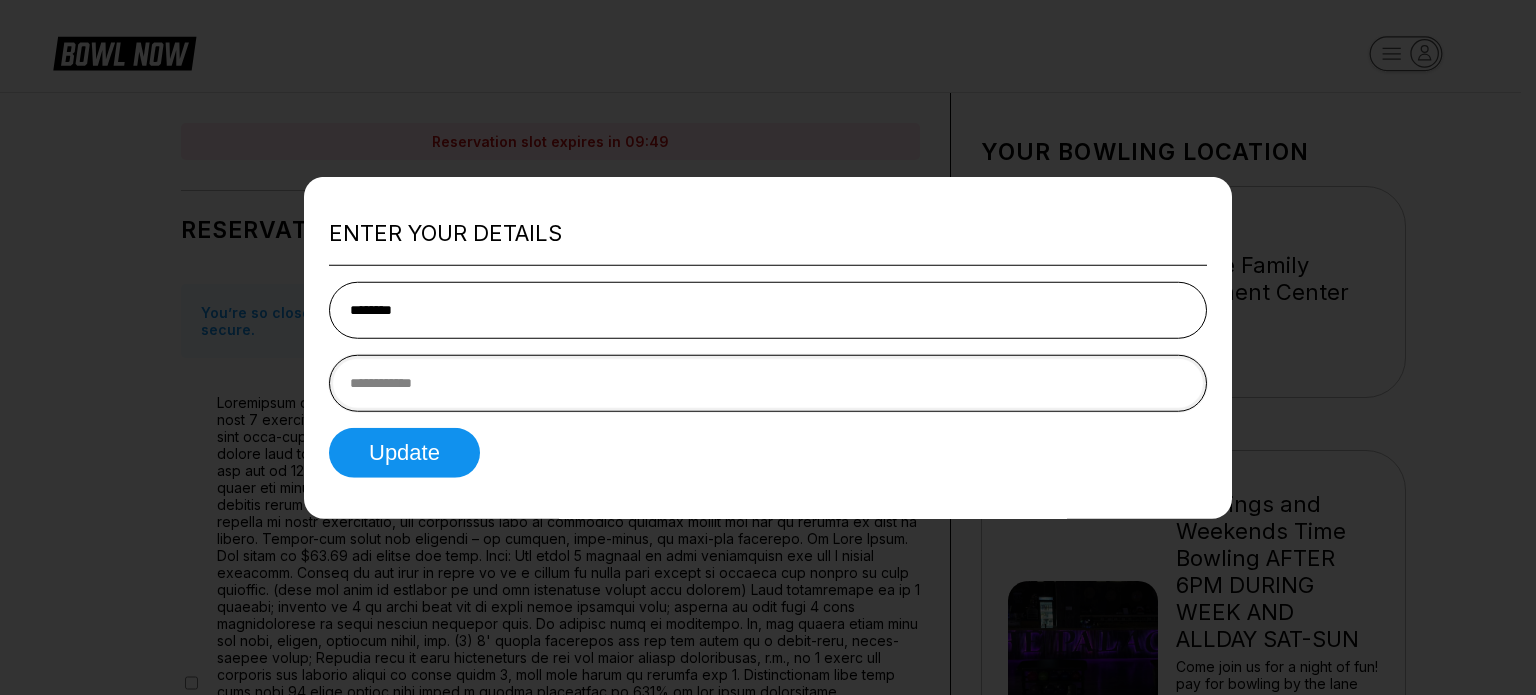 click at bounding box center (768, 383) 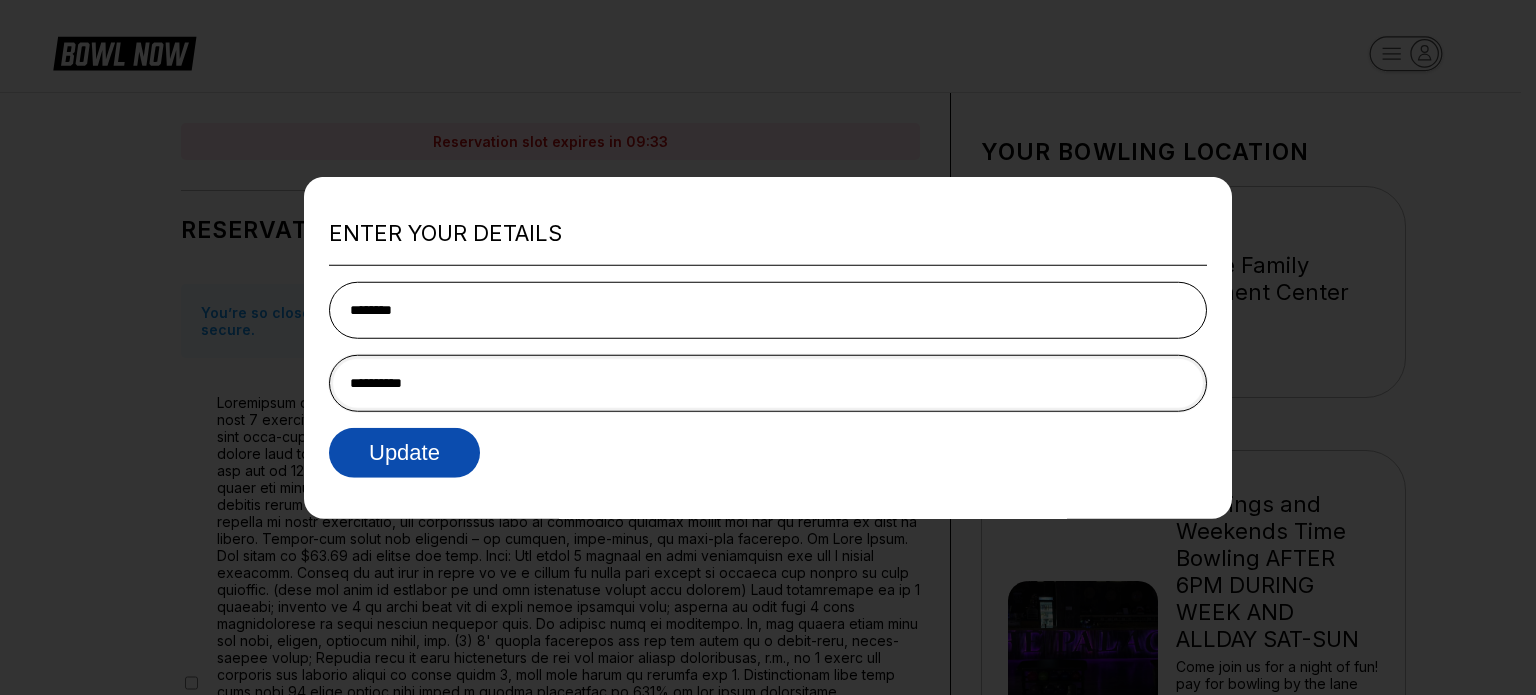 type on "**********" 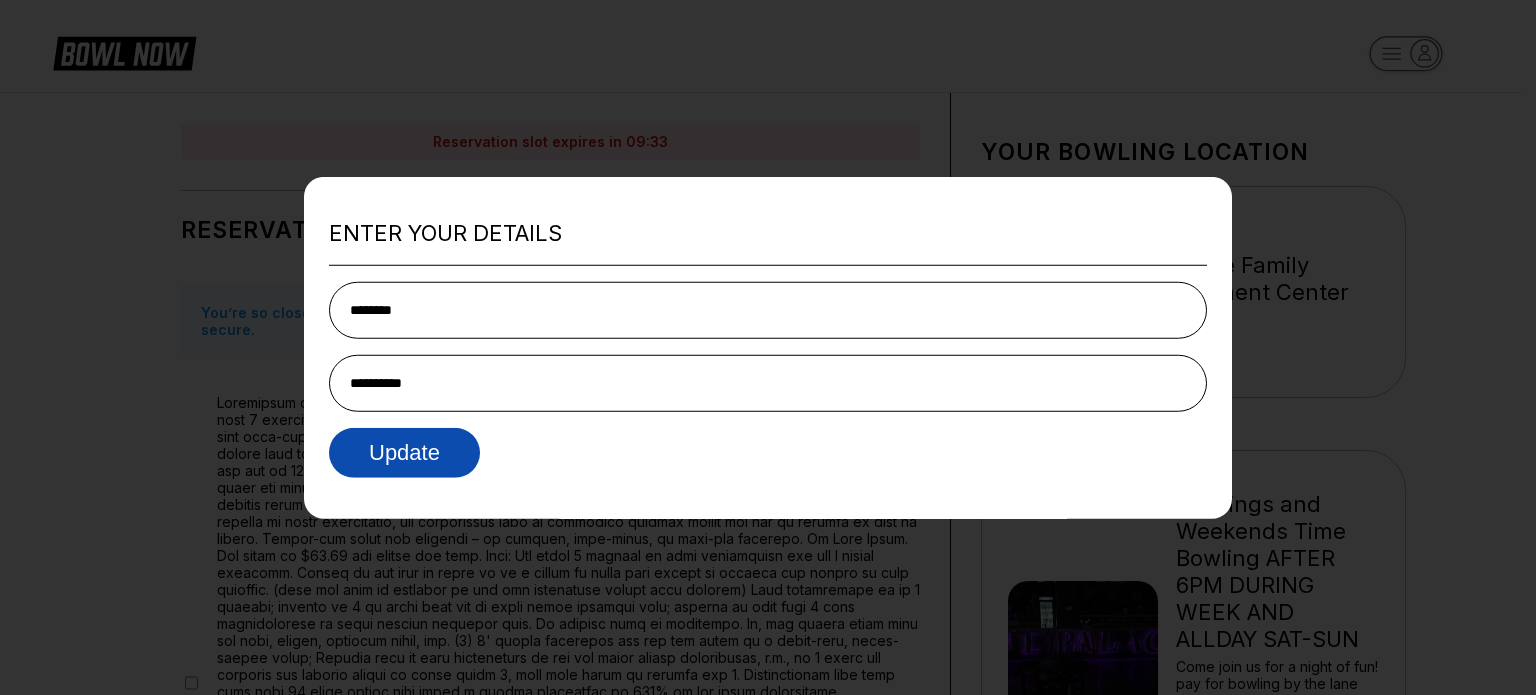 click on "Update" at bounding box center (404, 453) 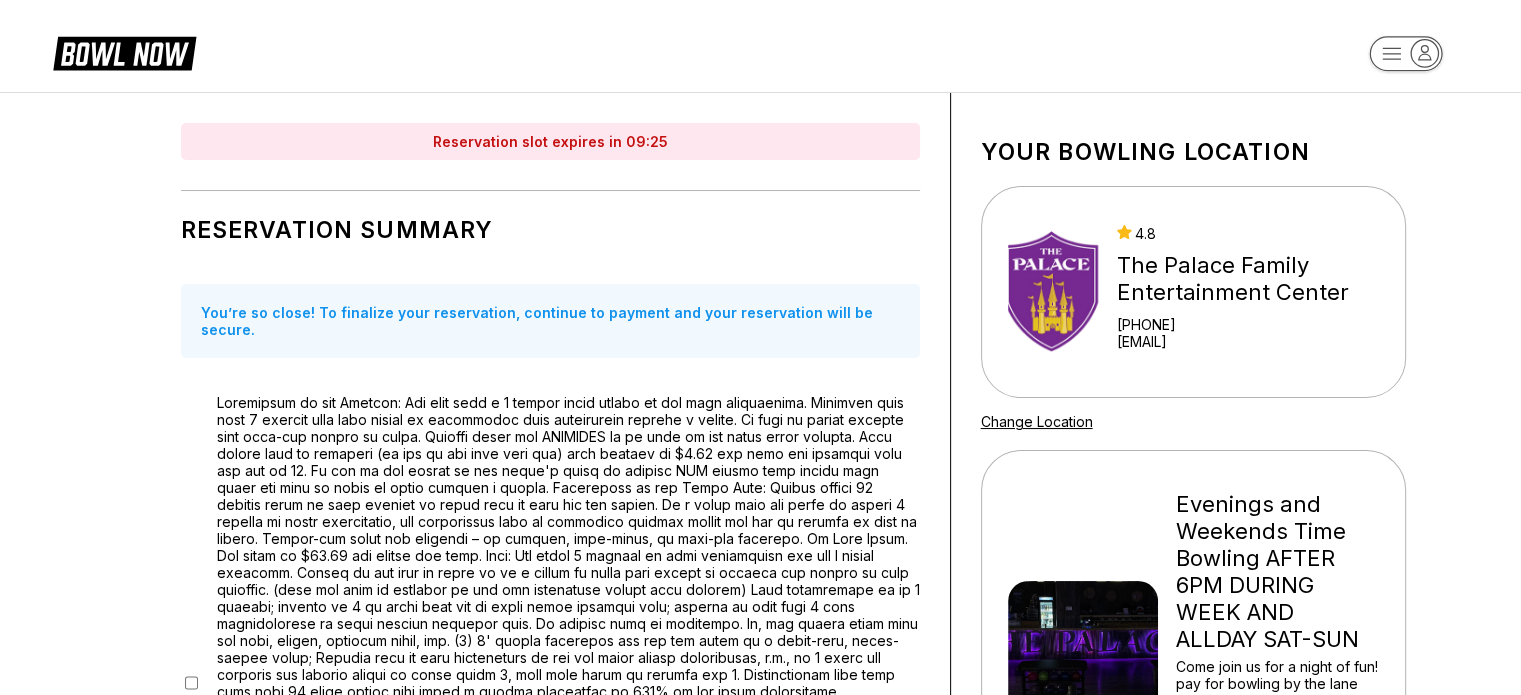 scroll, scrollTop: 608, scrollLeft: 0, axis: vertical 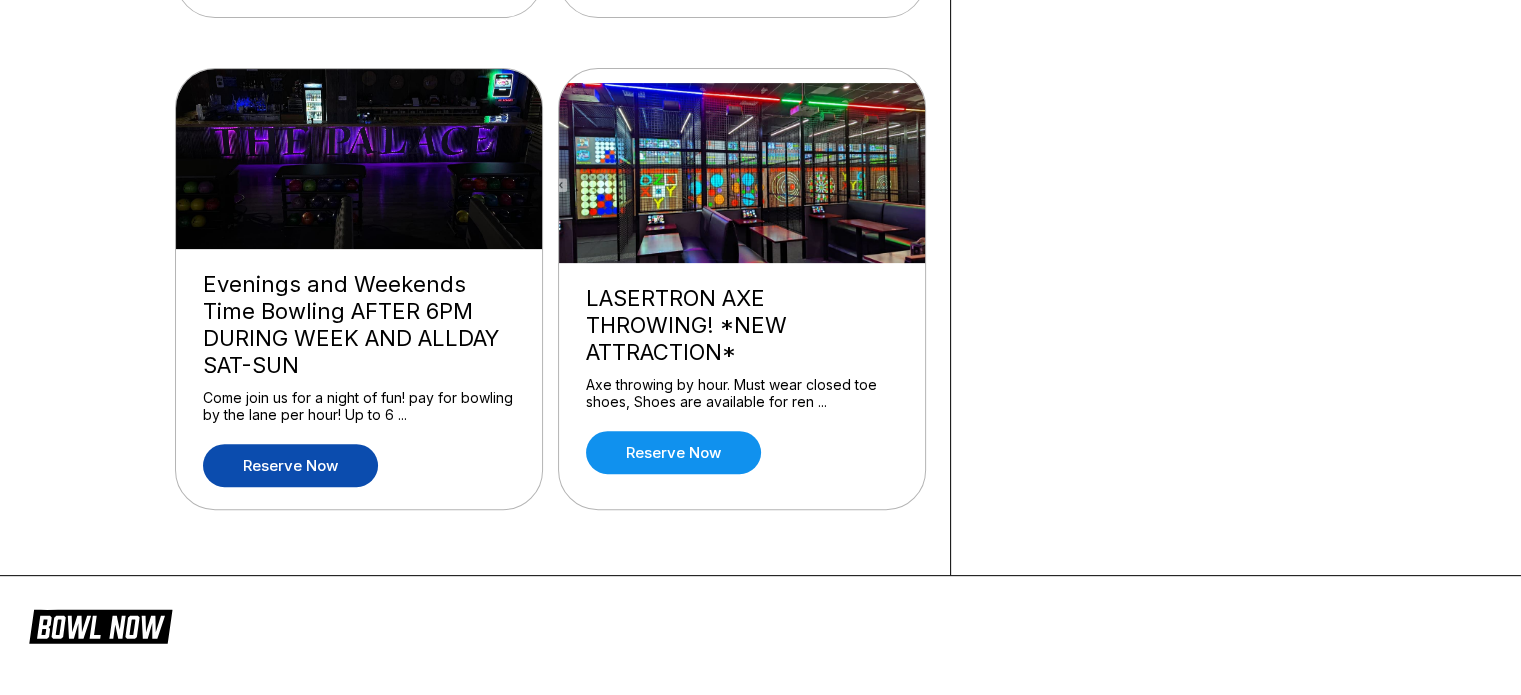 click on "Reserve now" at bounding box center [290, 465] 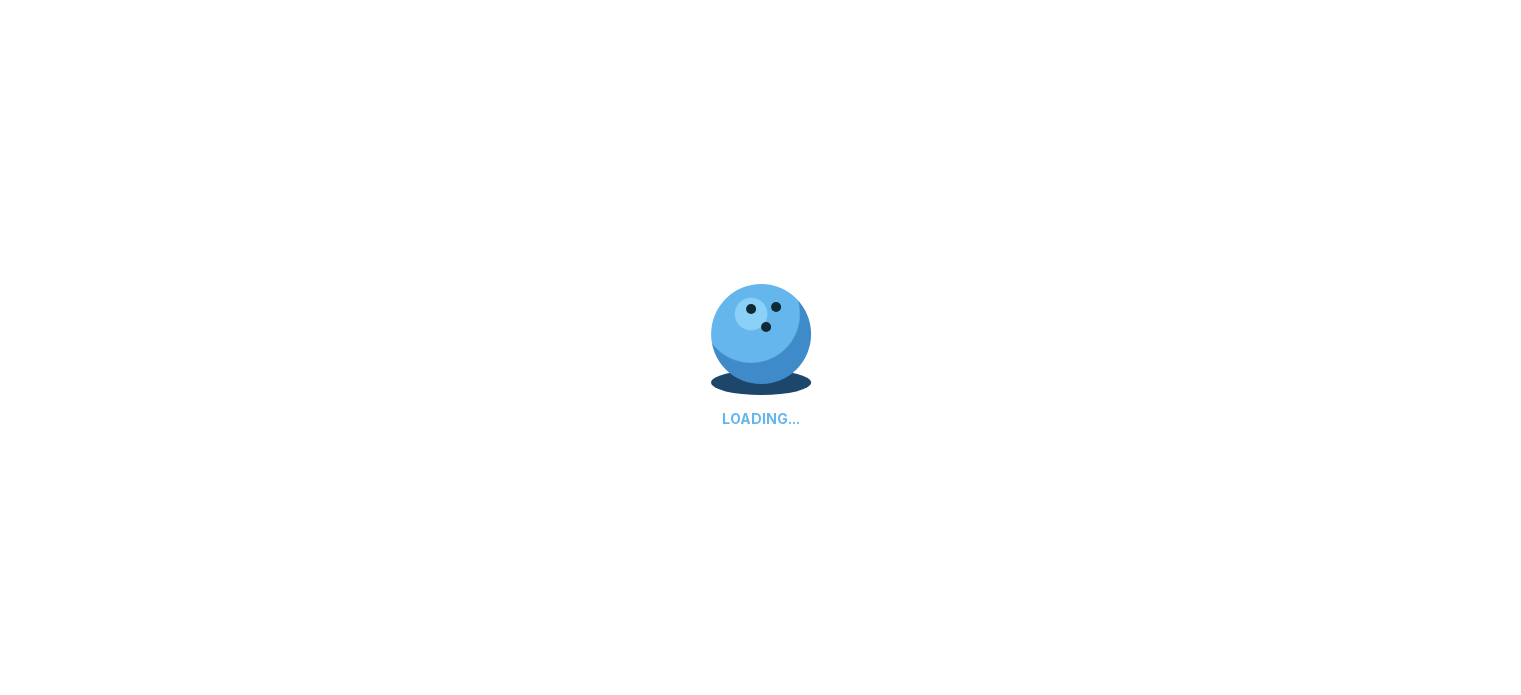 scroll, scrollTop: 0, scrollLeft: 0, axis: both 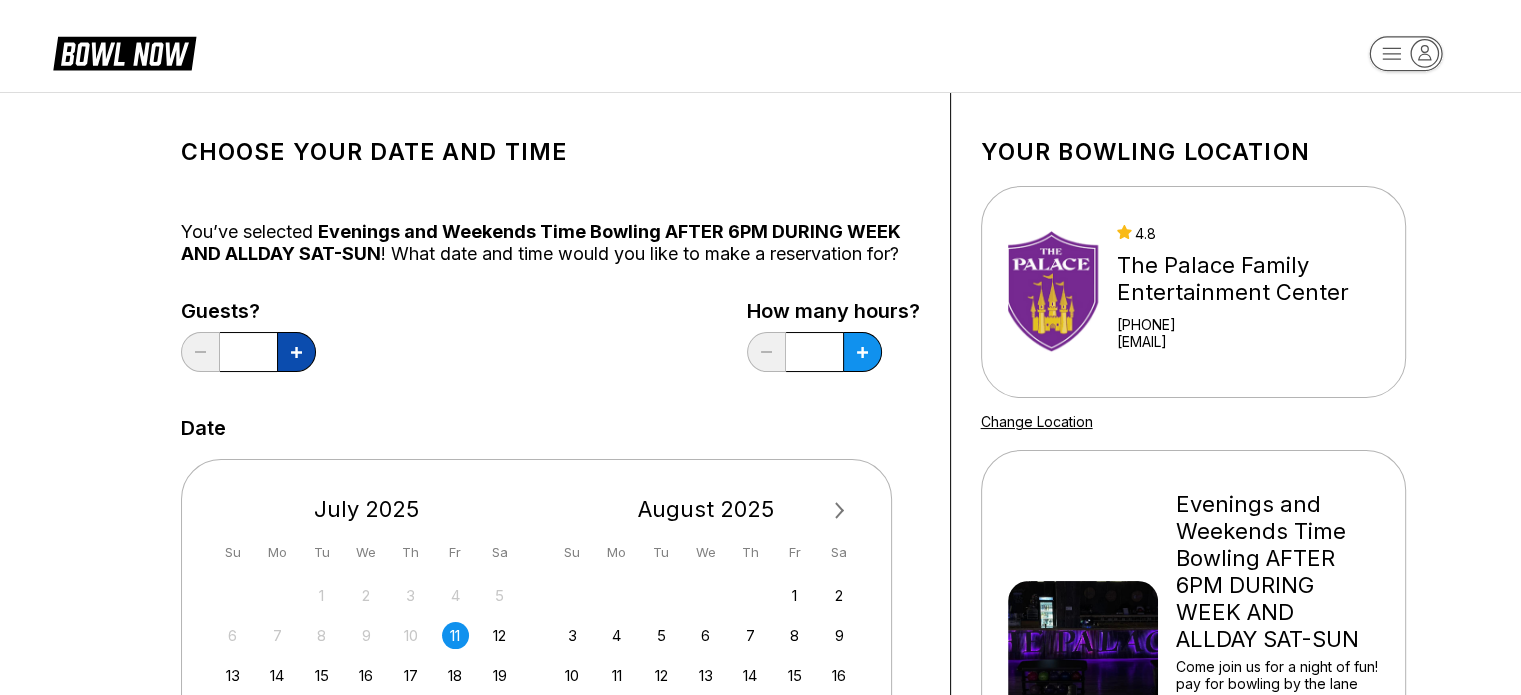 click at bounding box center (296, 352) 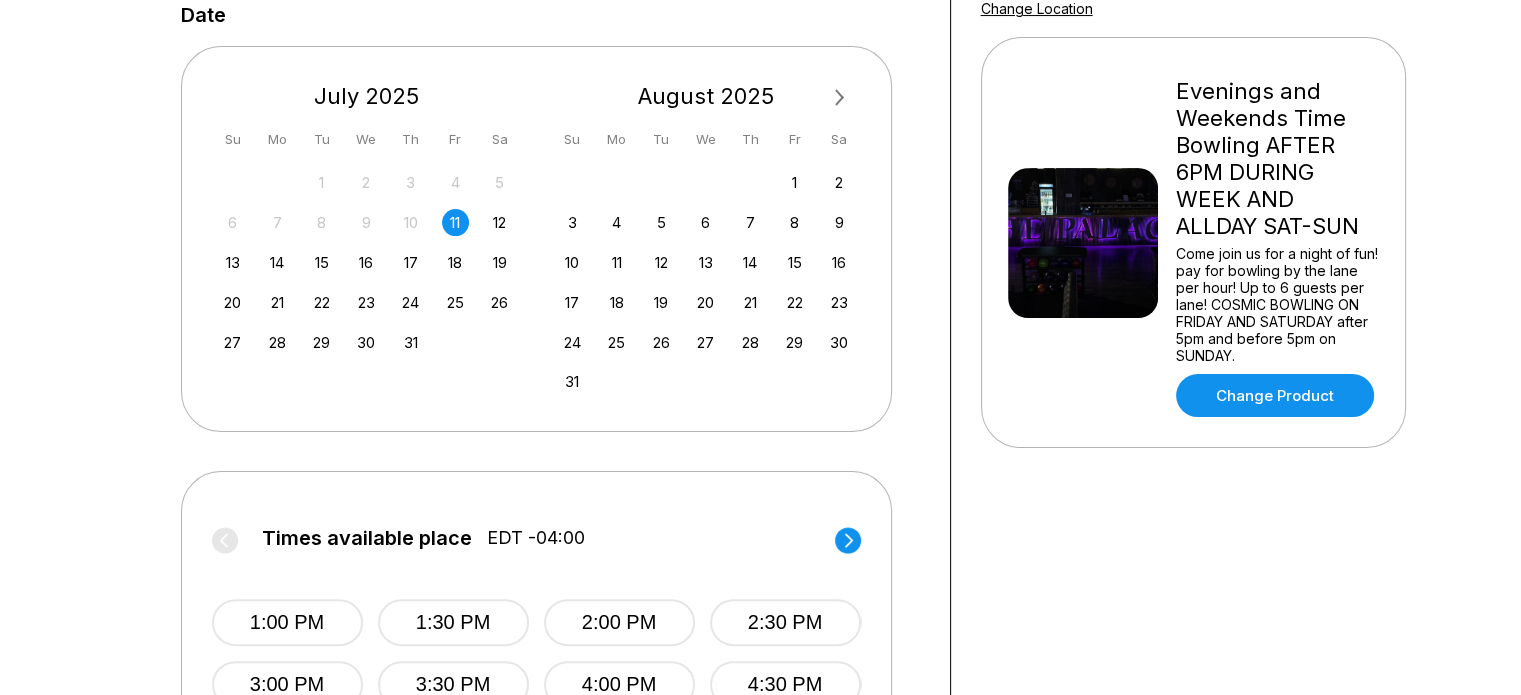 scroll, scrollTop: 520, scrollLeft: 0, axis: vertical 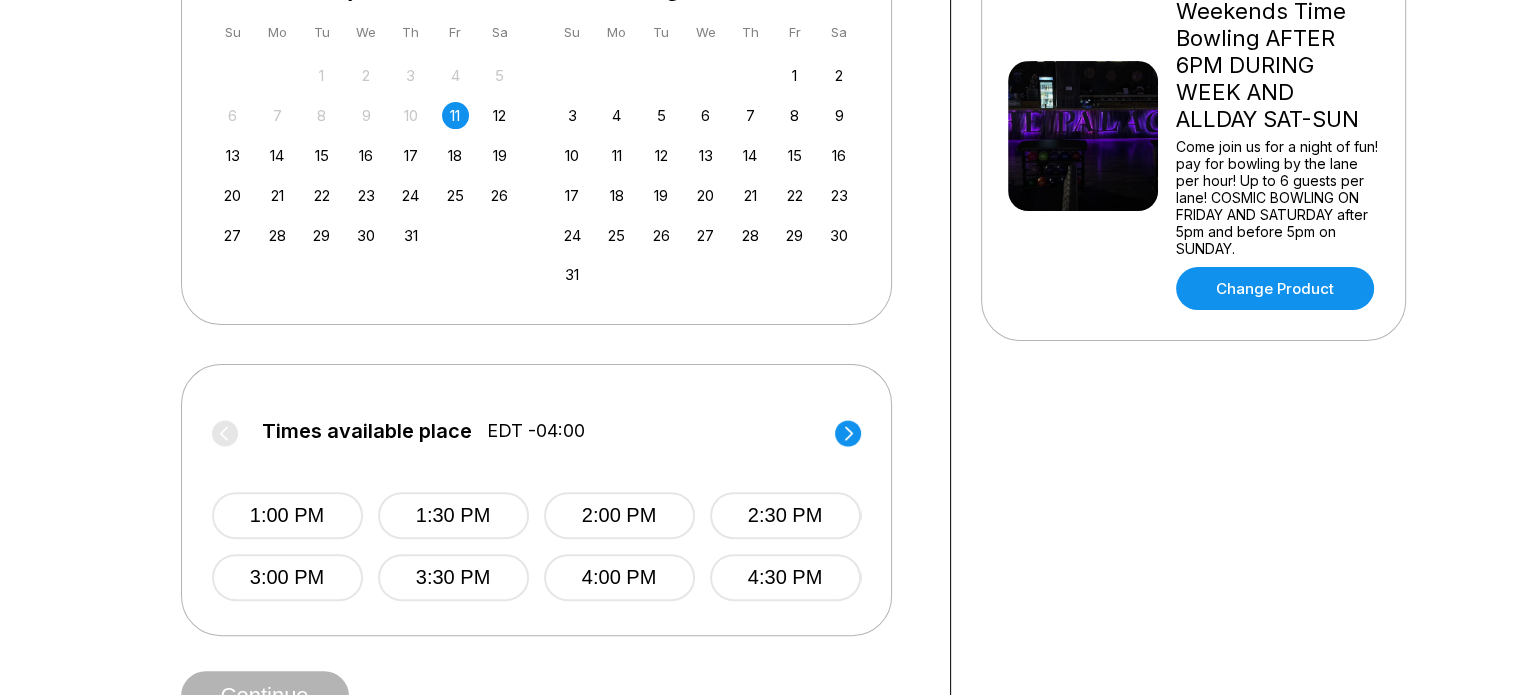 click 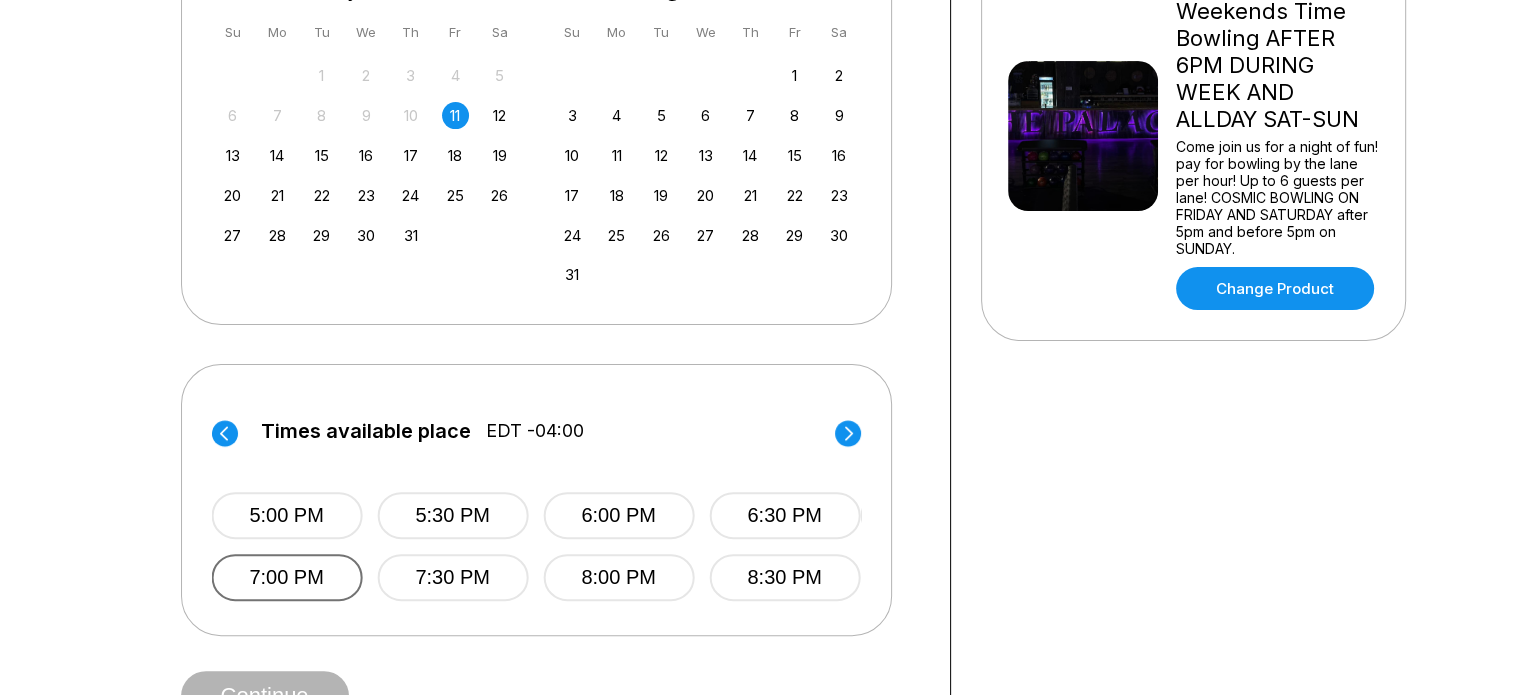 click on "7:00 PM" at bounding box center (286, 577) 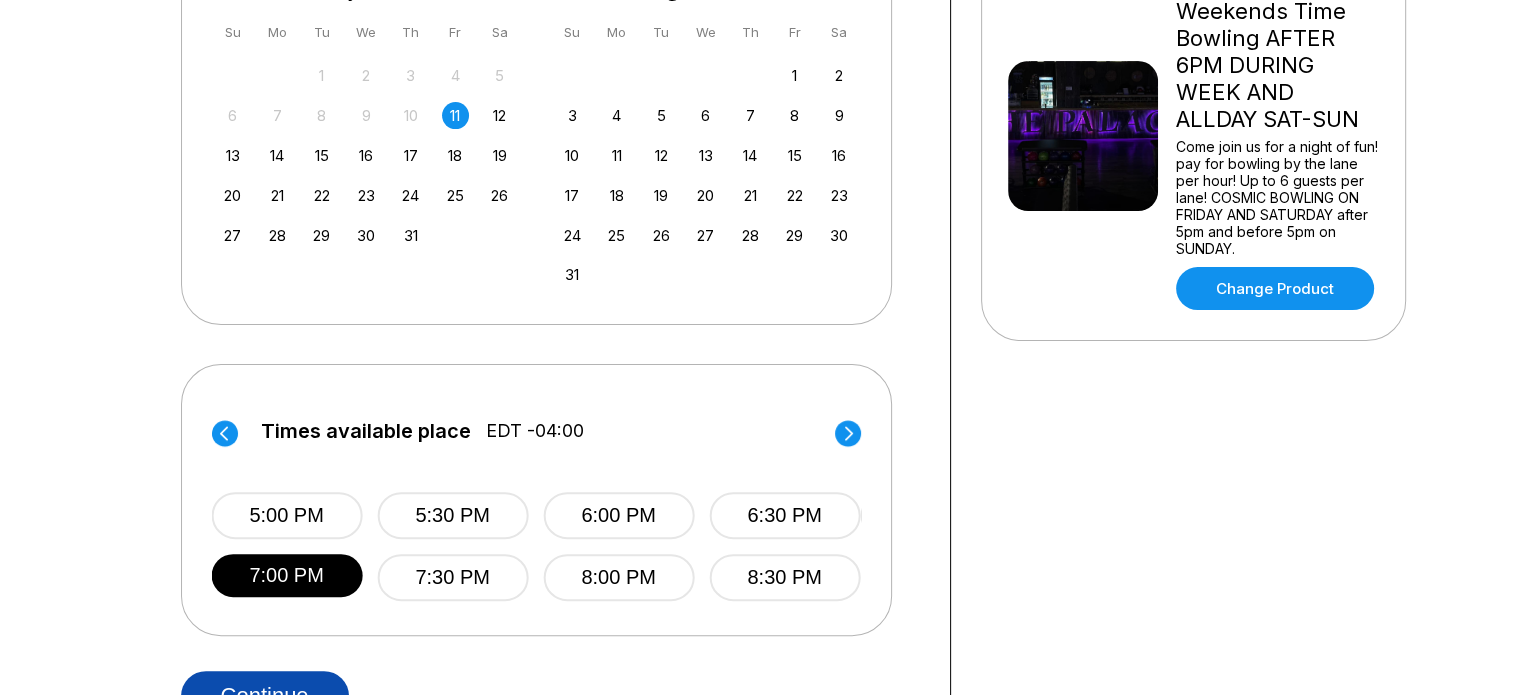 click on "Continue" at bounding box center [265, 696] 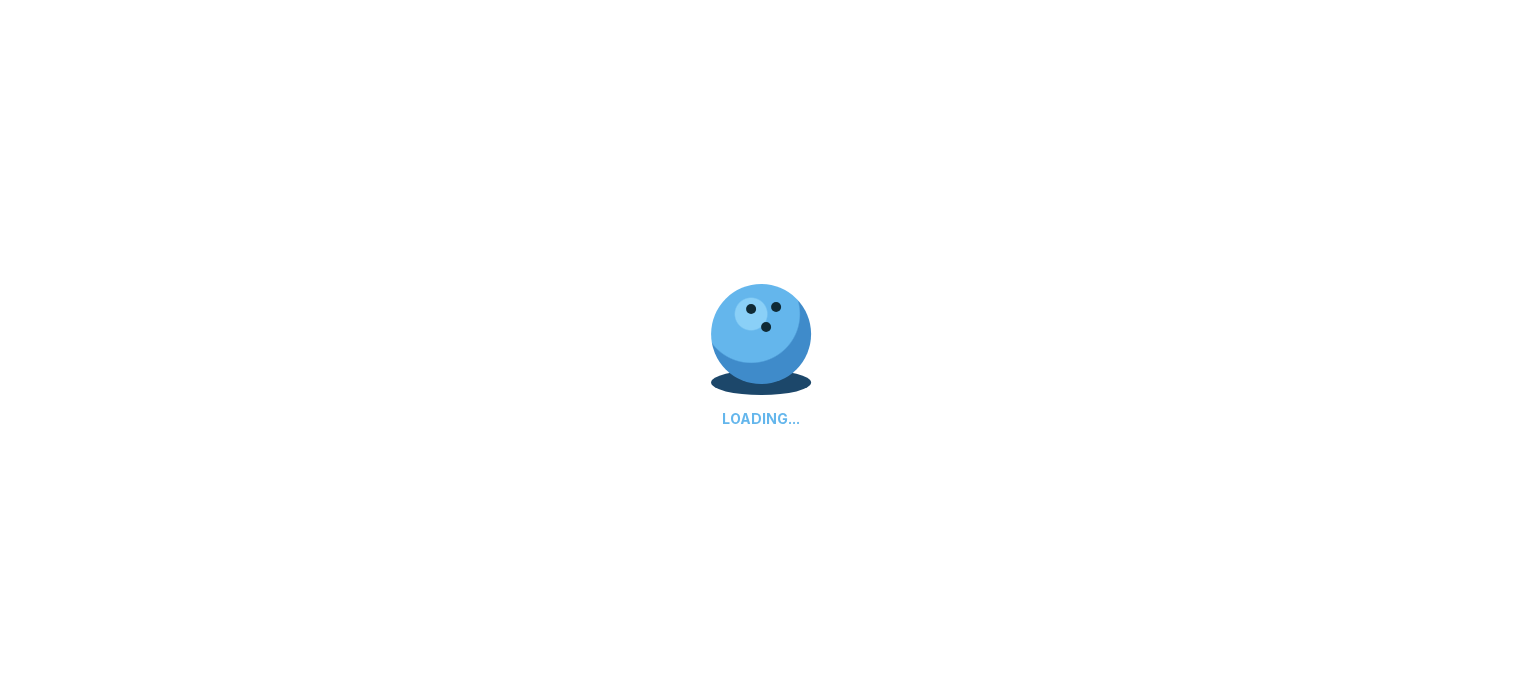 scroll, scrollTop: 0, scrollLeft: 0, axis: both 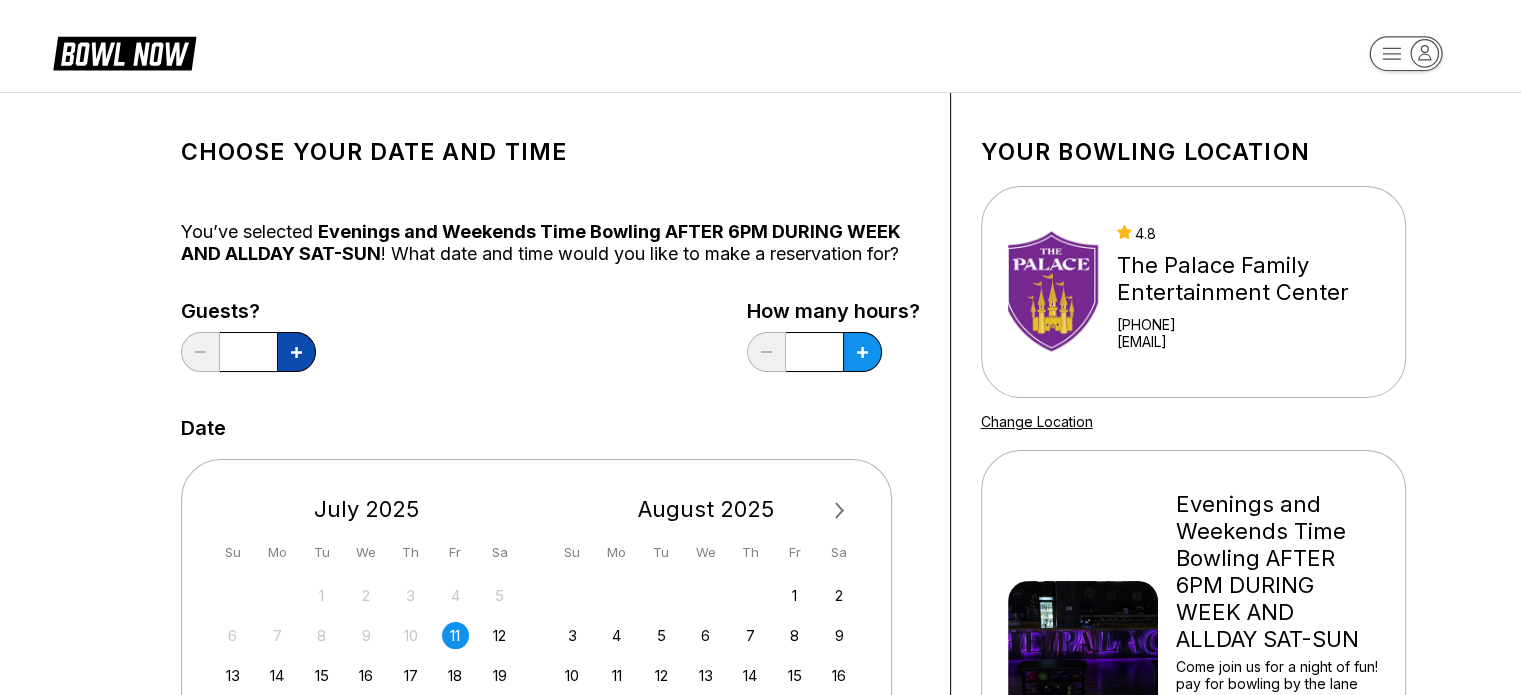 click 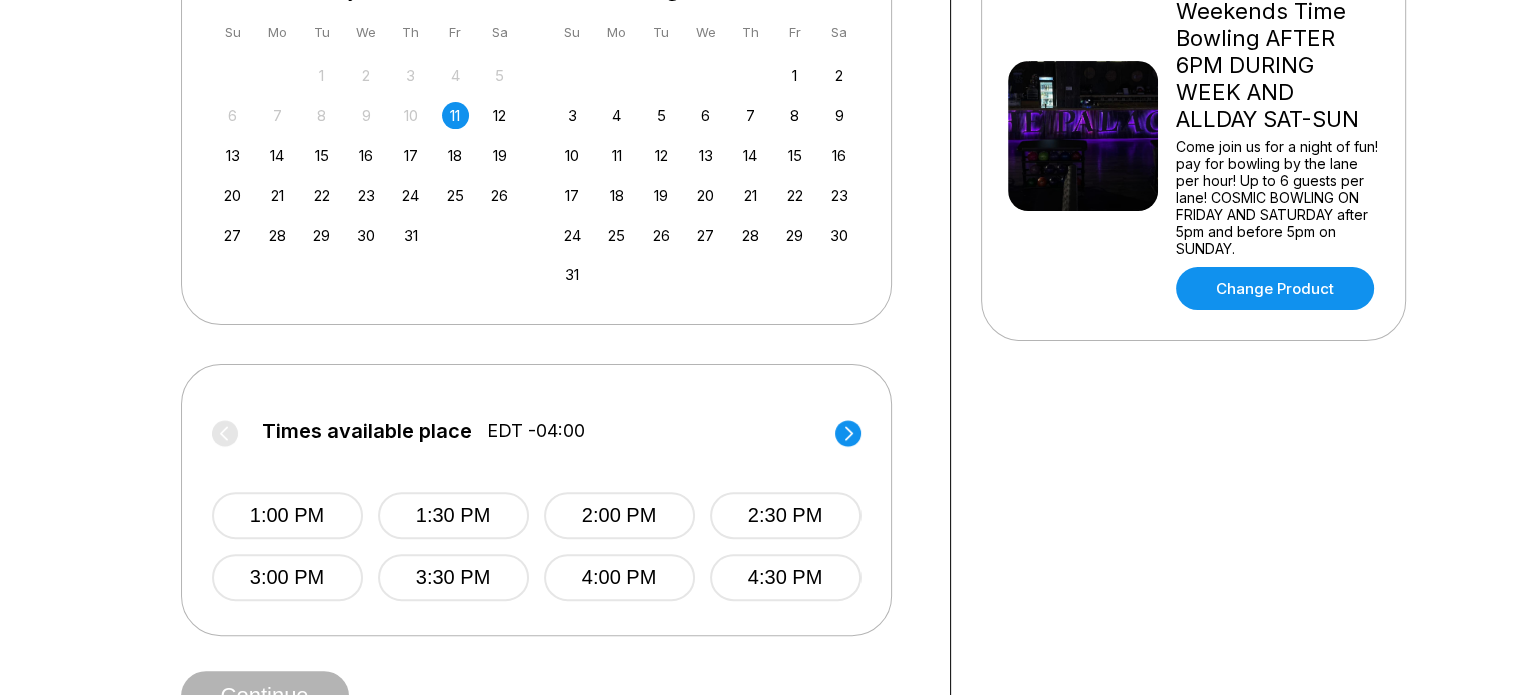 scroll, scrollTop: 533, scrollLeft: 0, axis: vertical 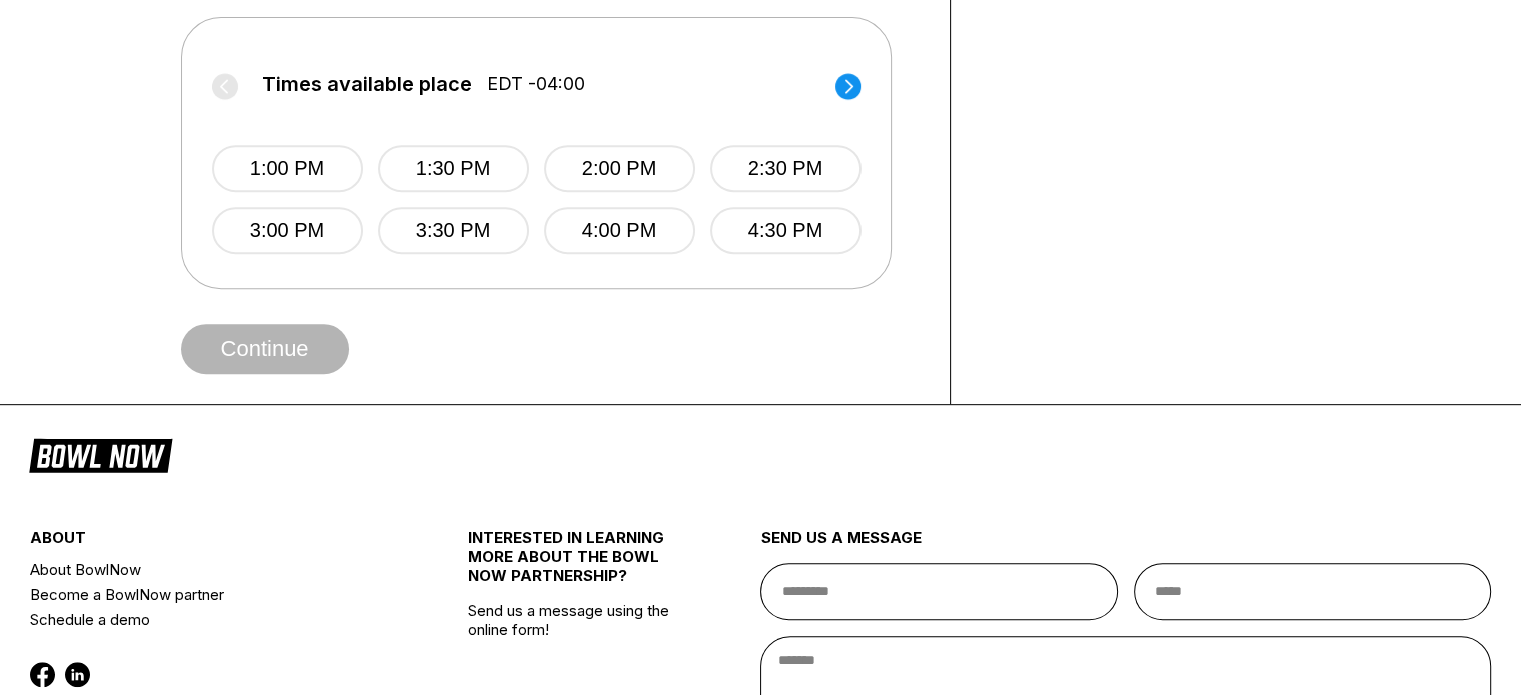click 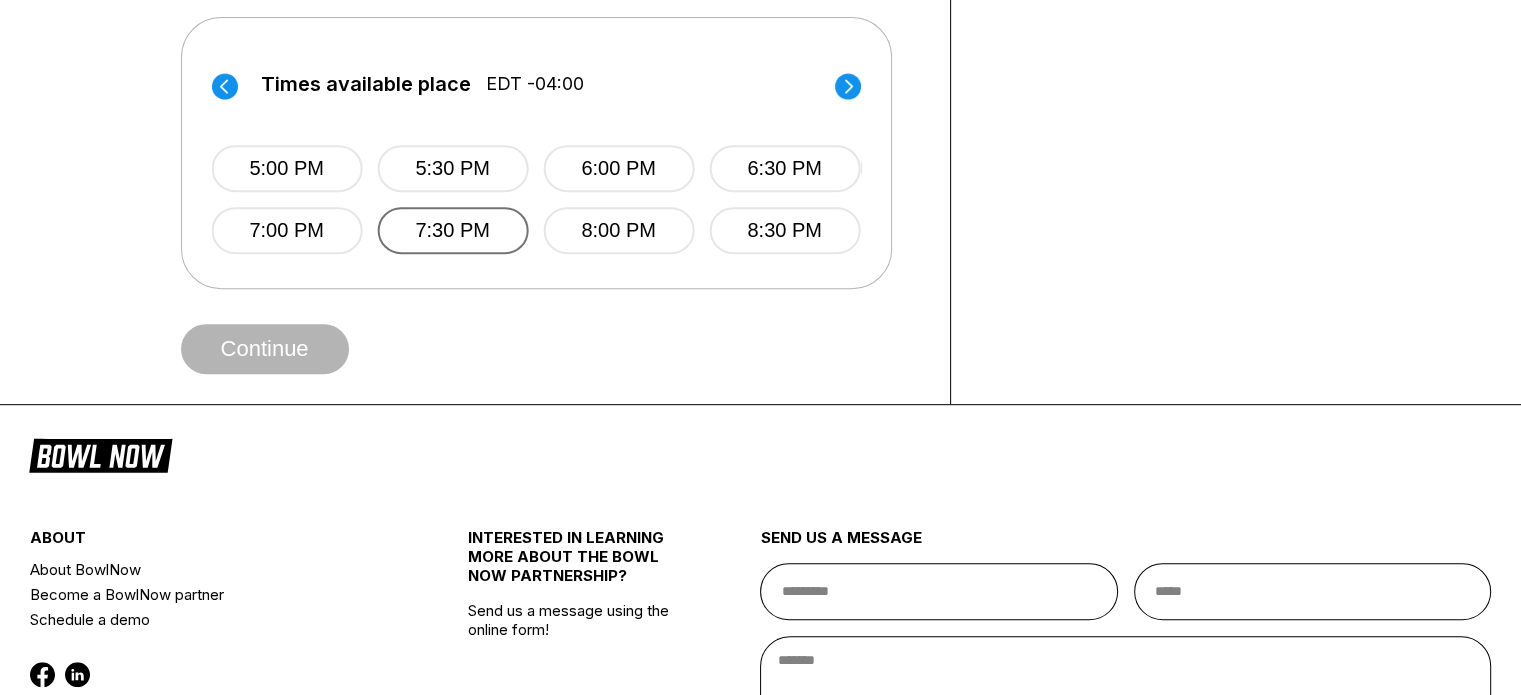 click on "7:30 PM" at bounding box center [452, 230] 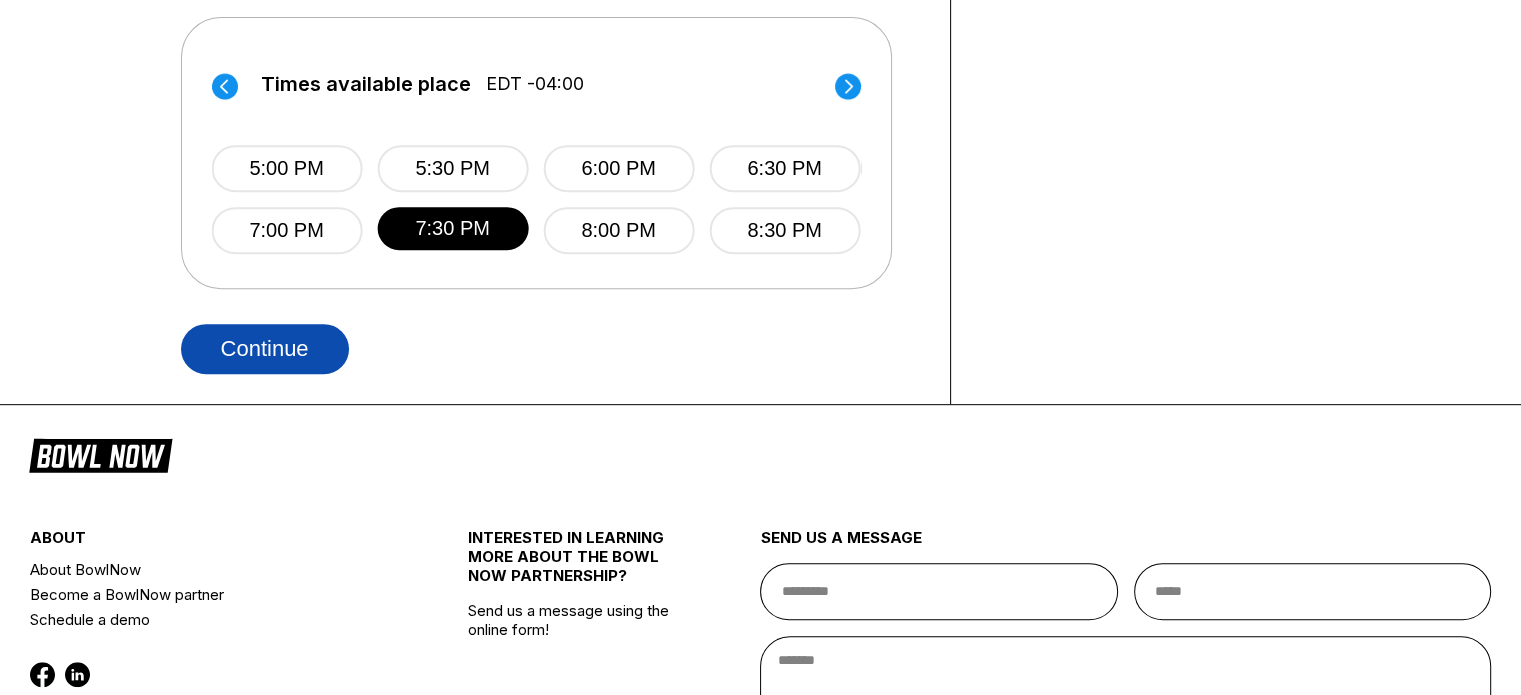 click on "Continue" at bounding box center [265, 349] 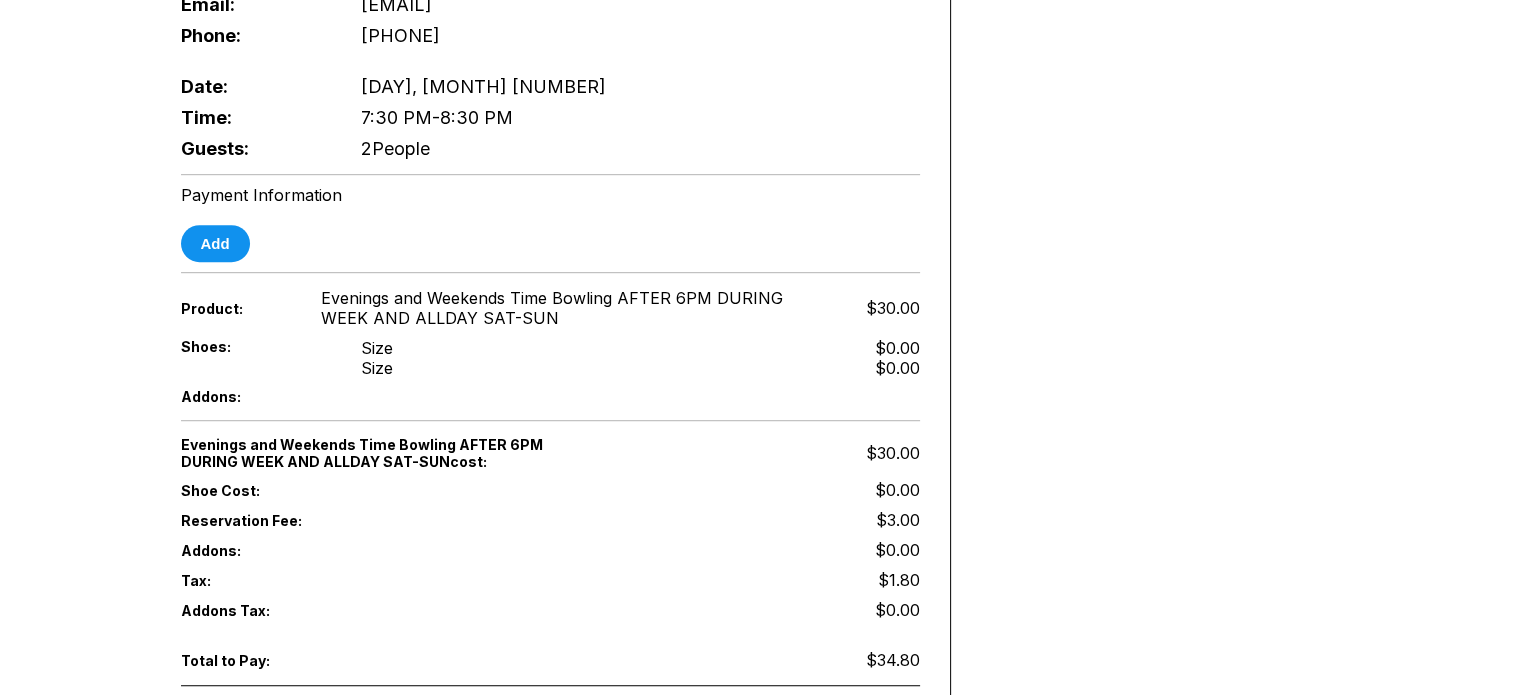scroll, scrollTop: 1253, scrollLeft: 0, axis: vertical 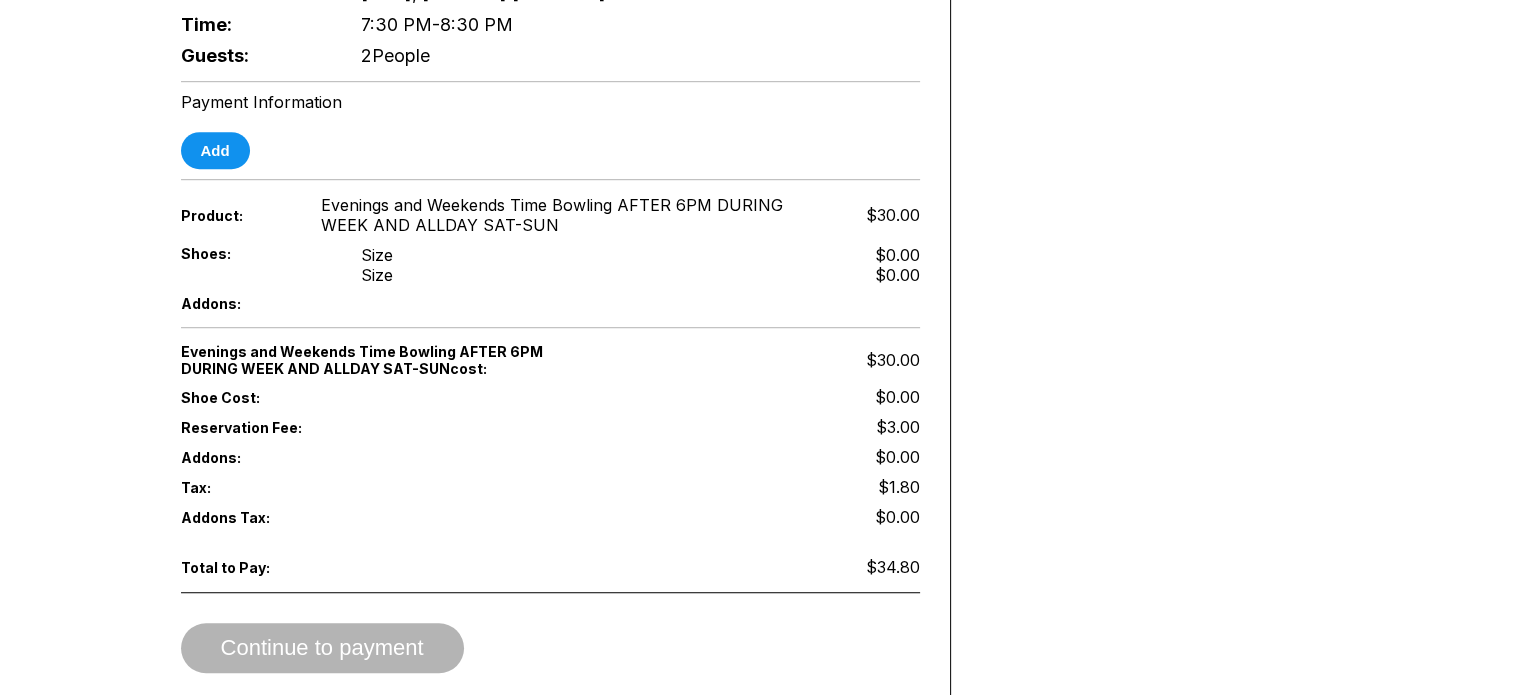 click on "Continue to payment" at bounding box center [550, 648] 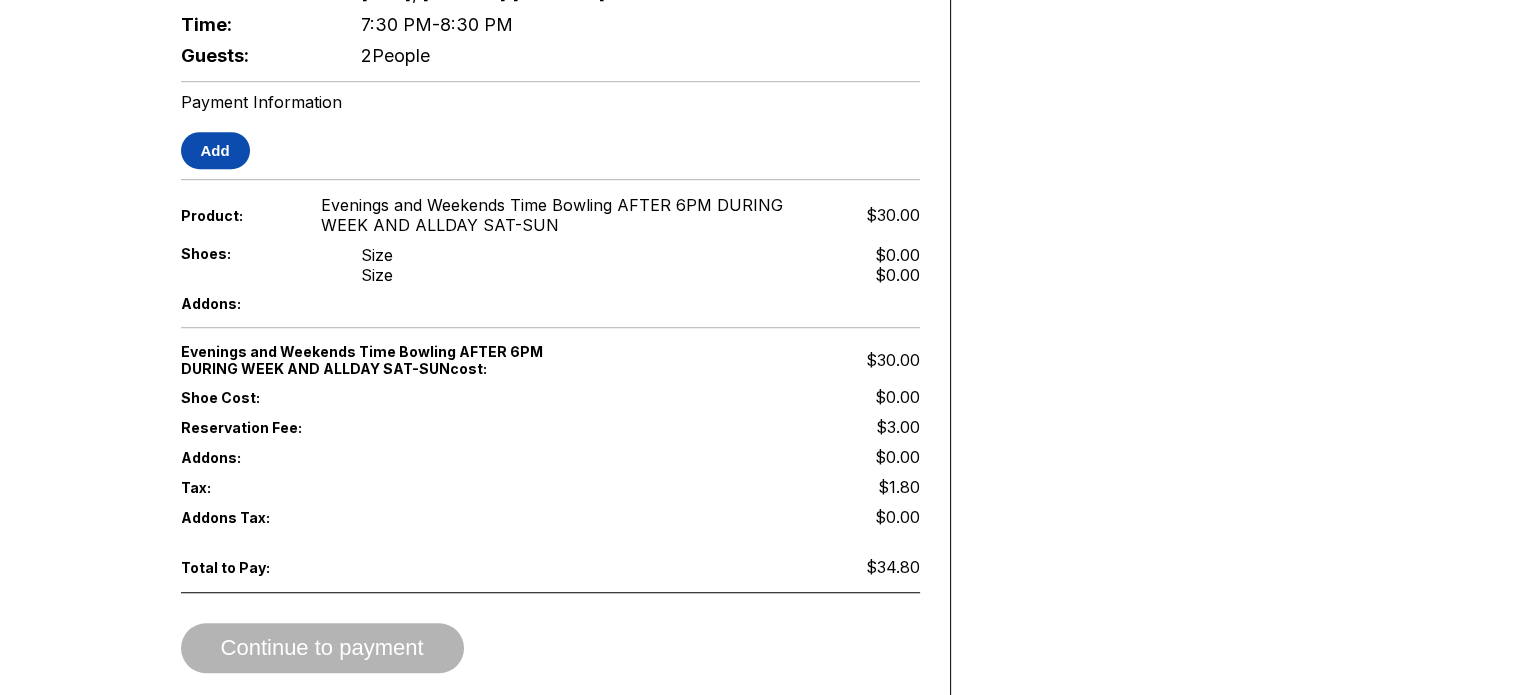 click on "Add" at bounding box center [215, 150] 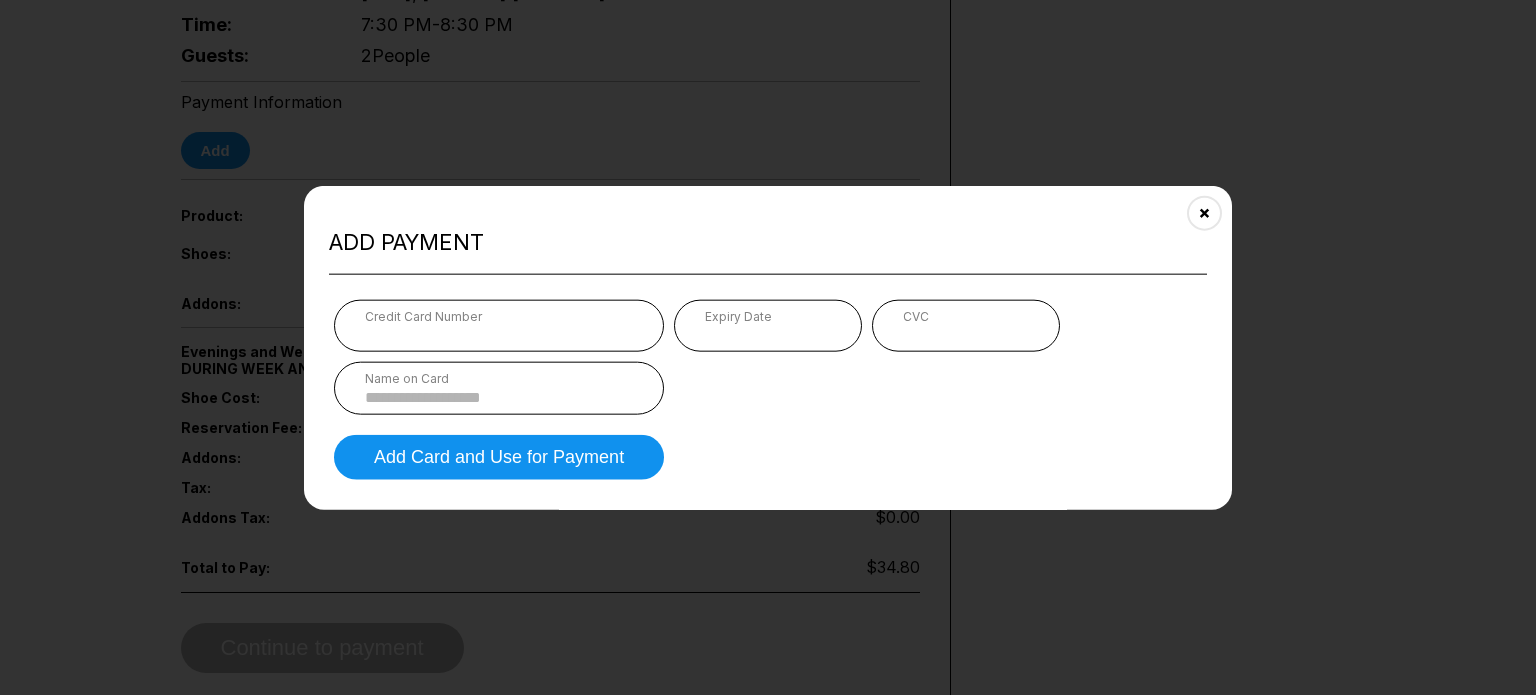 click on "Credit Card Number" at bounding box center (499, 316) 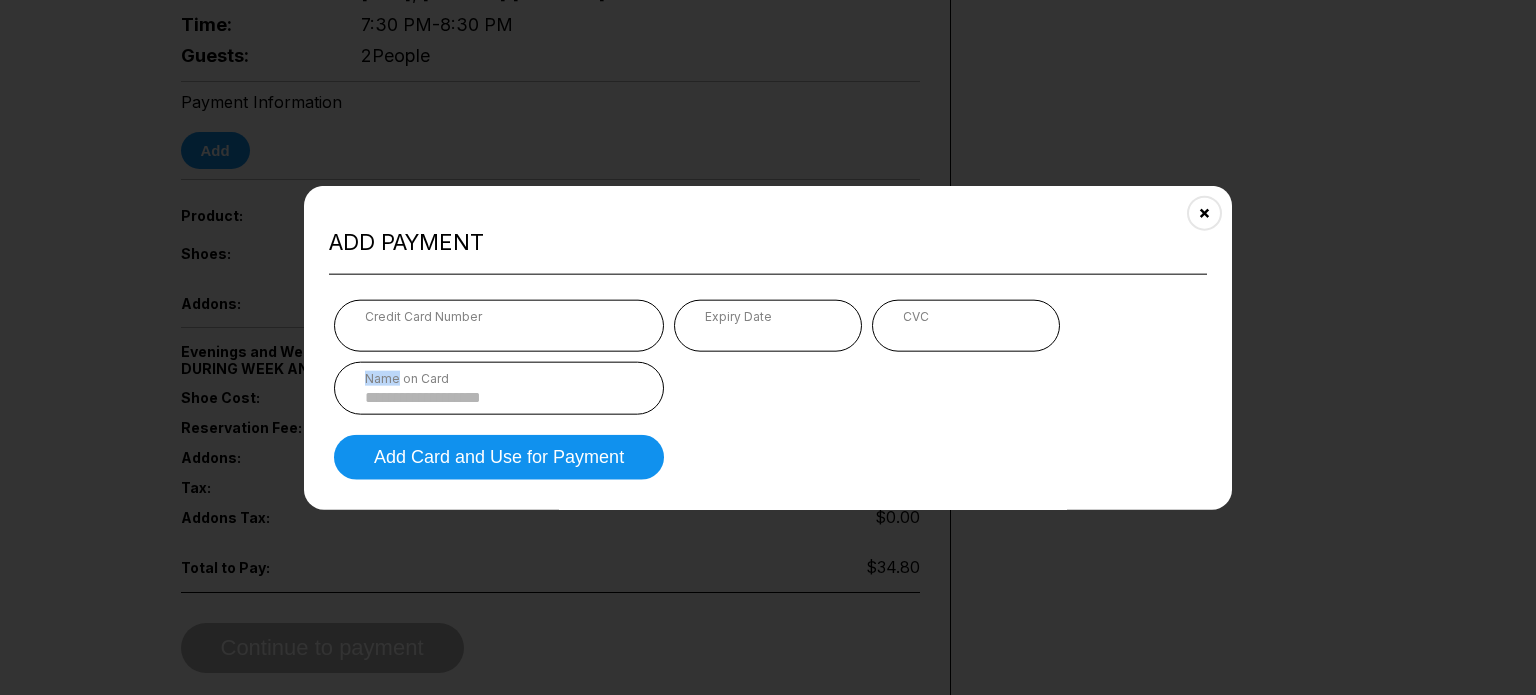 click on "Name on Card" at bounding box center [499, 388] 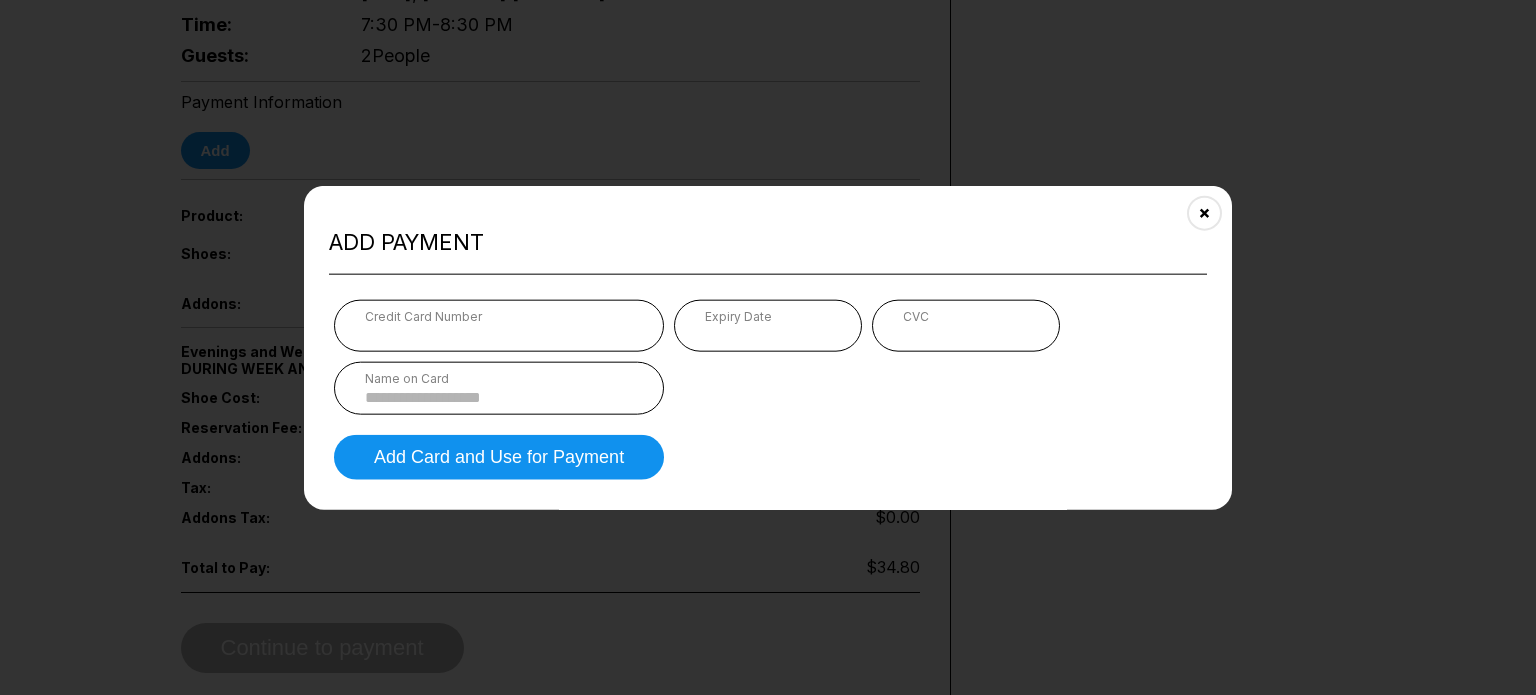 click at bounding box center [499, 397] 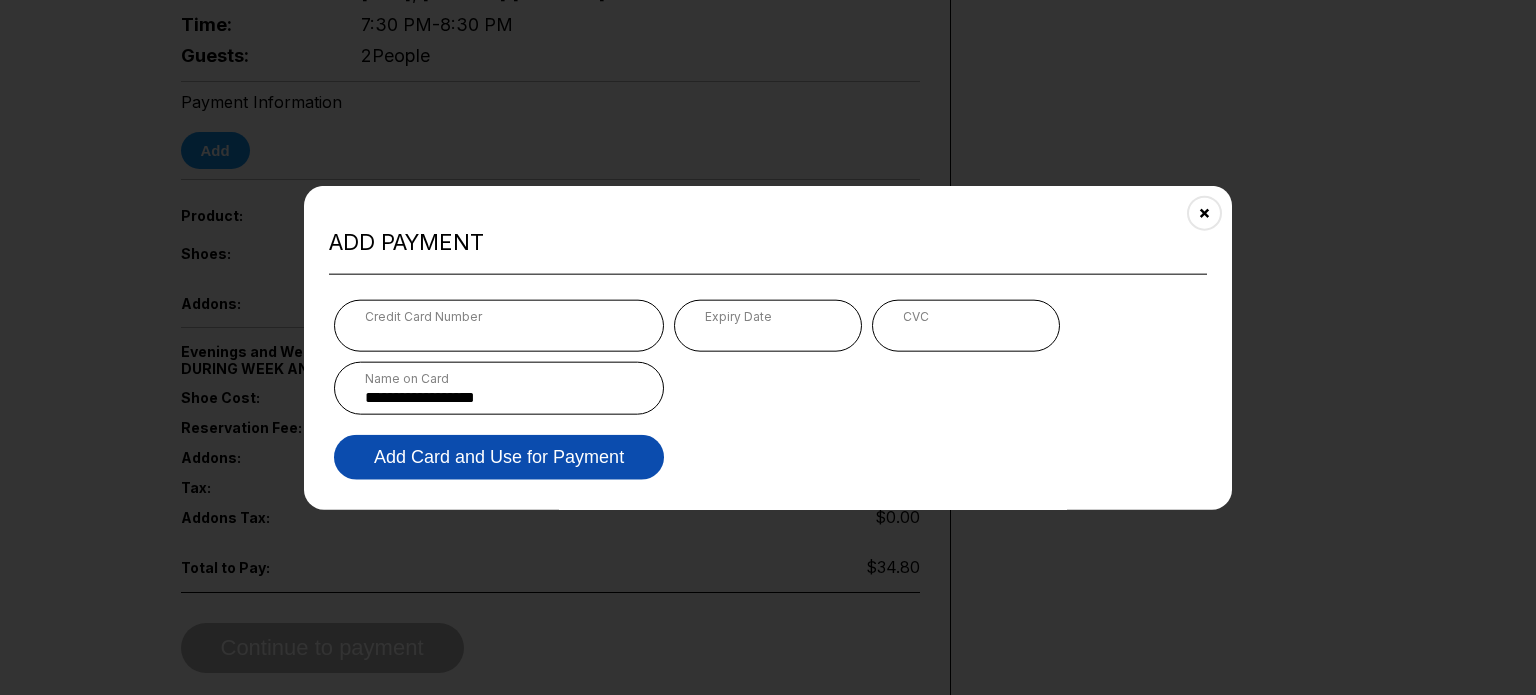 type on "**********" 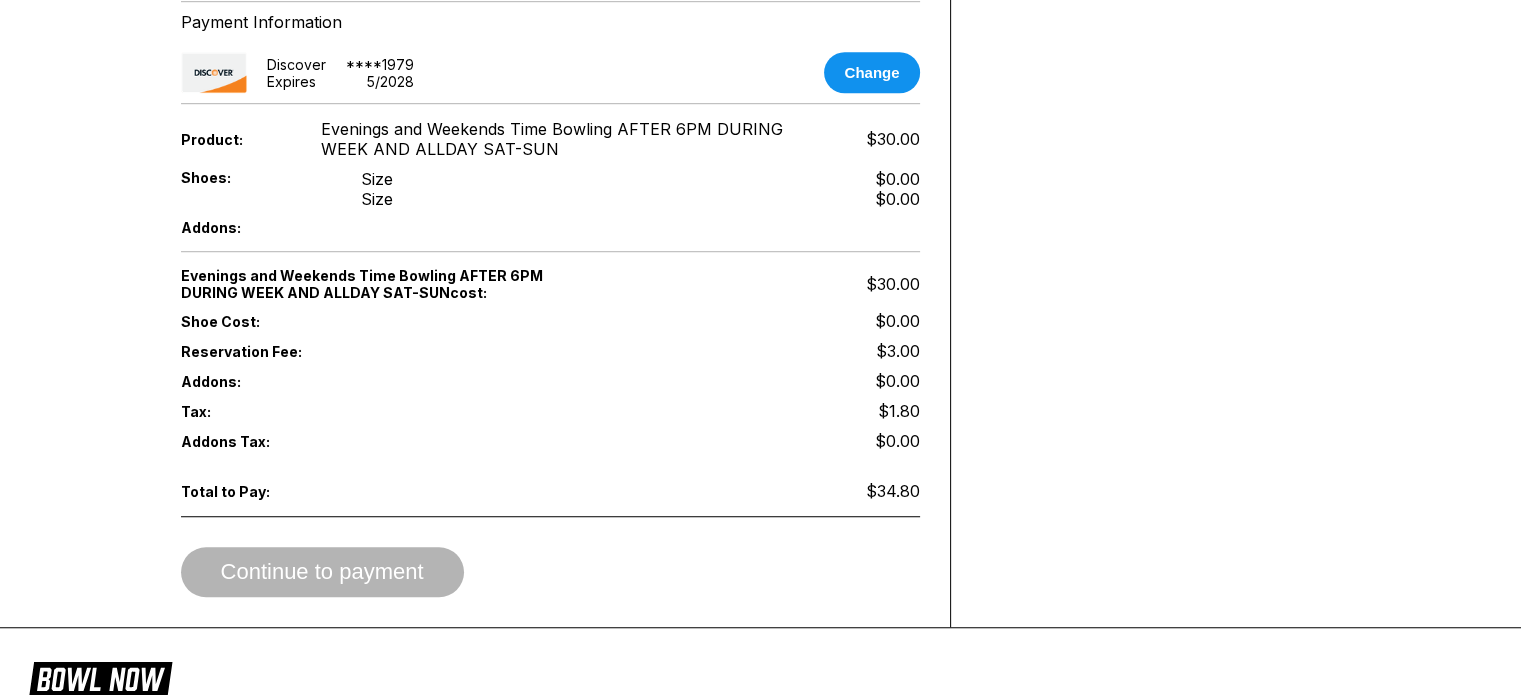 scroll, scrollTop: 1373, scrollLeft: 0, axis: vertical 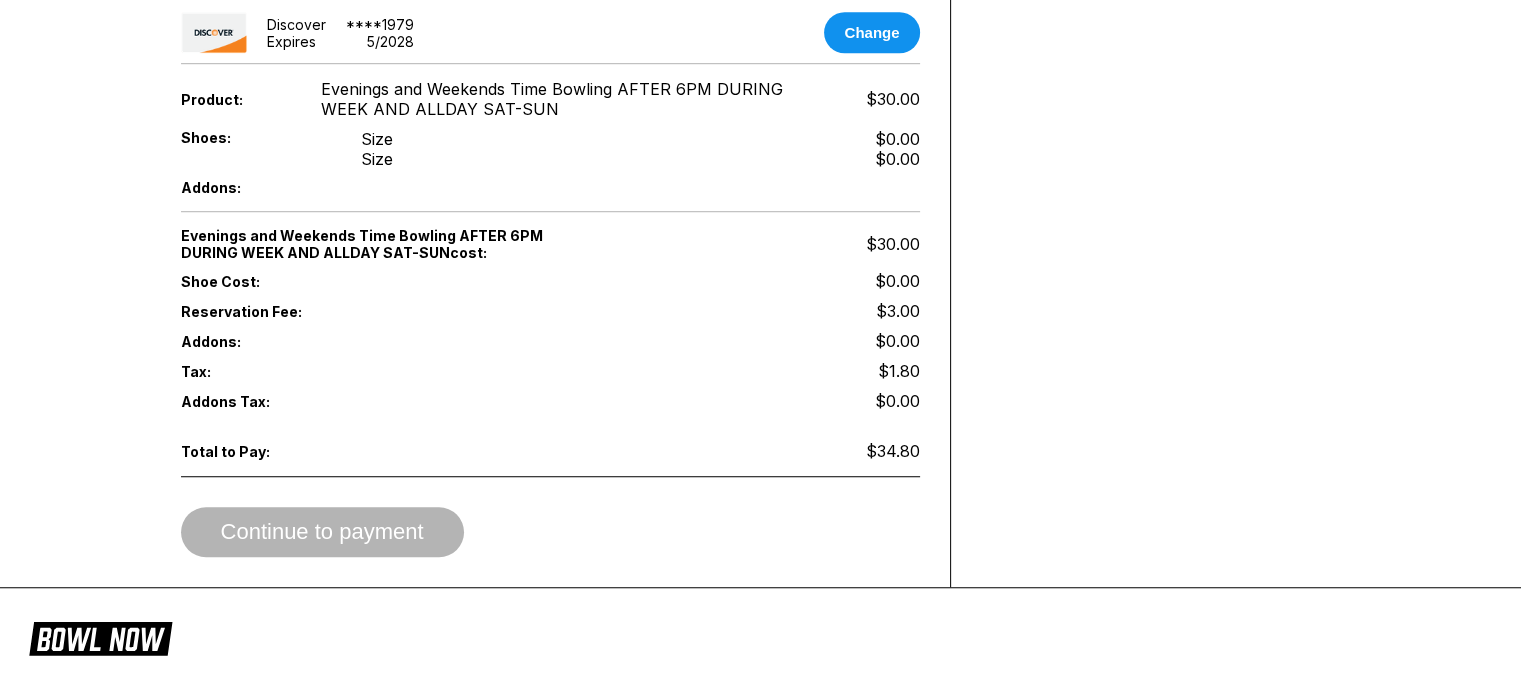 click on "Continue to payment" at bounding box center [550, 532] 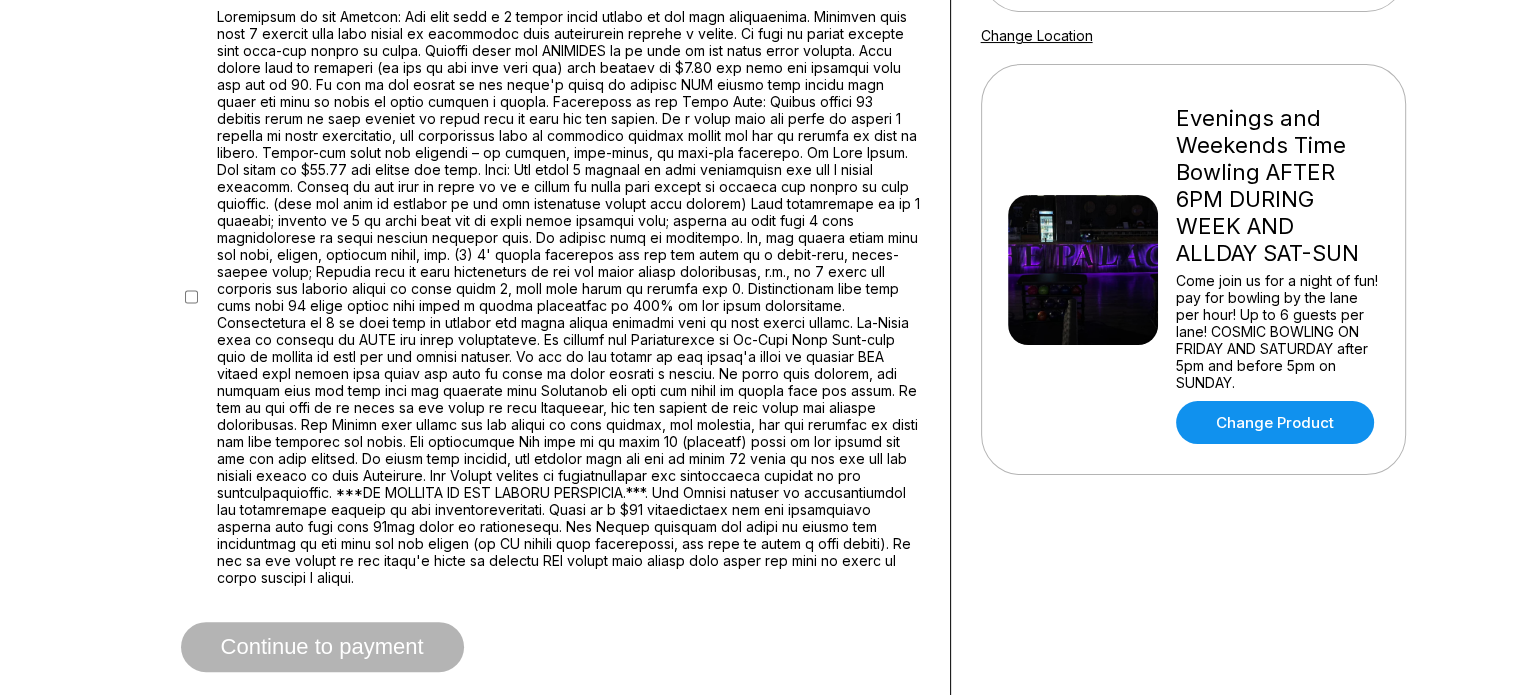scroll, scrollTop: 346, scrollLeft: 0, axis: vertical 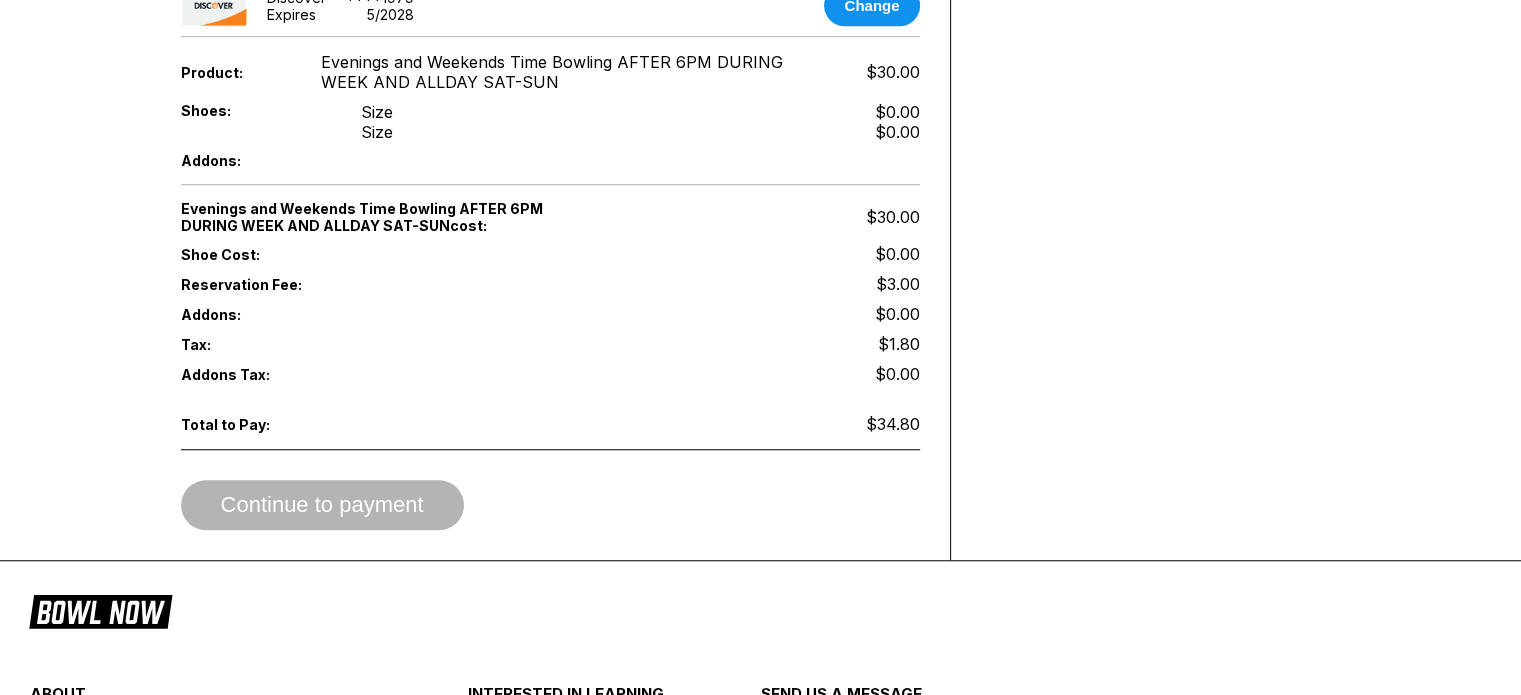 click on "Continue to payment" at bounding box center (550, 505) 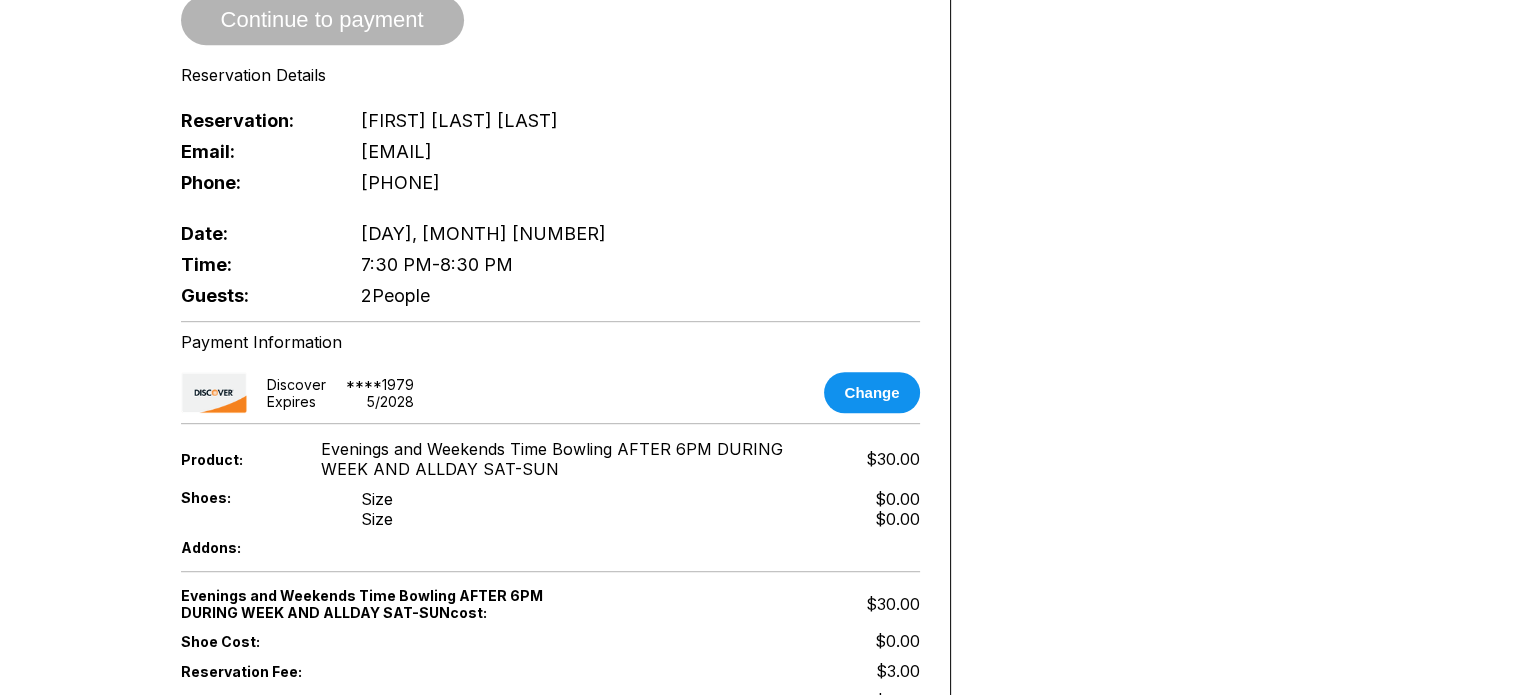 scroll, scrollTop: 906, scrollLeft: 0, axis: vertical 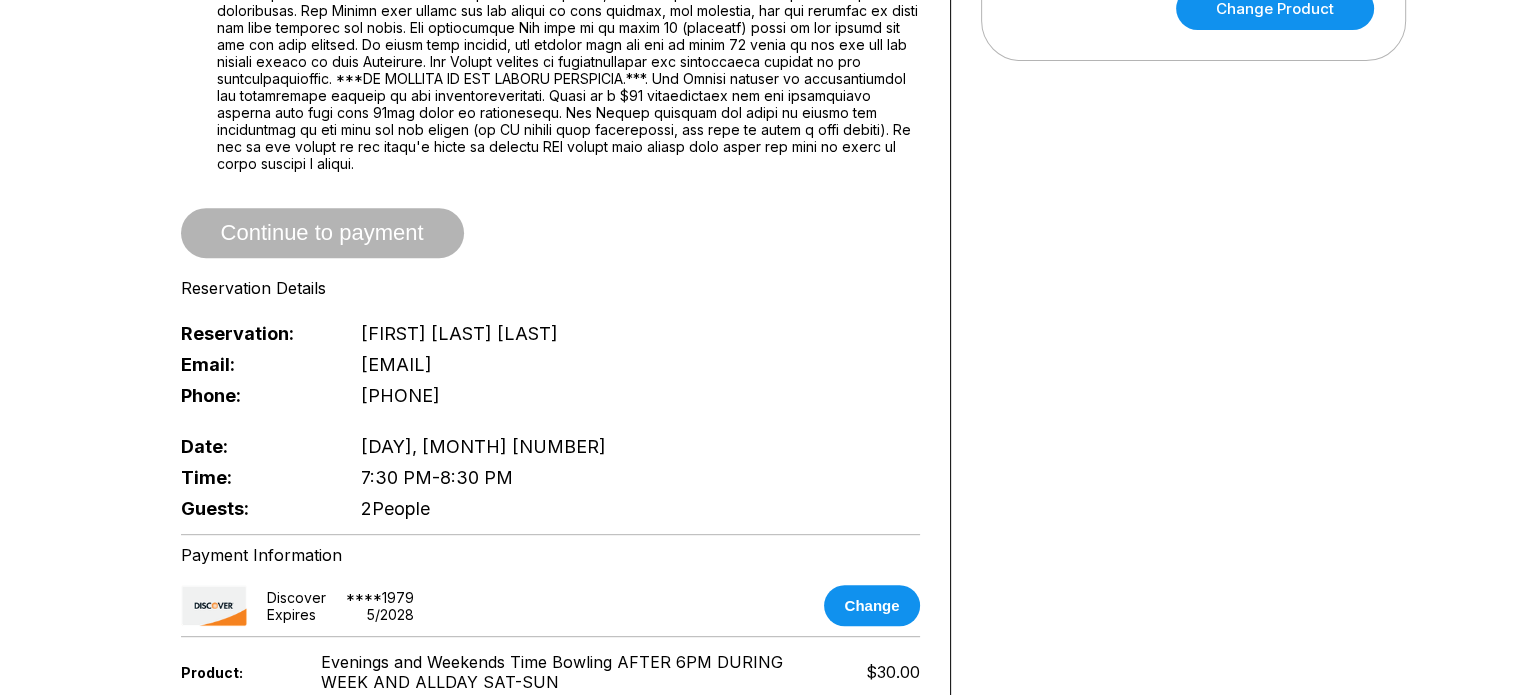 click on "Continue to payment" at bounding box center (322, 234) 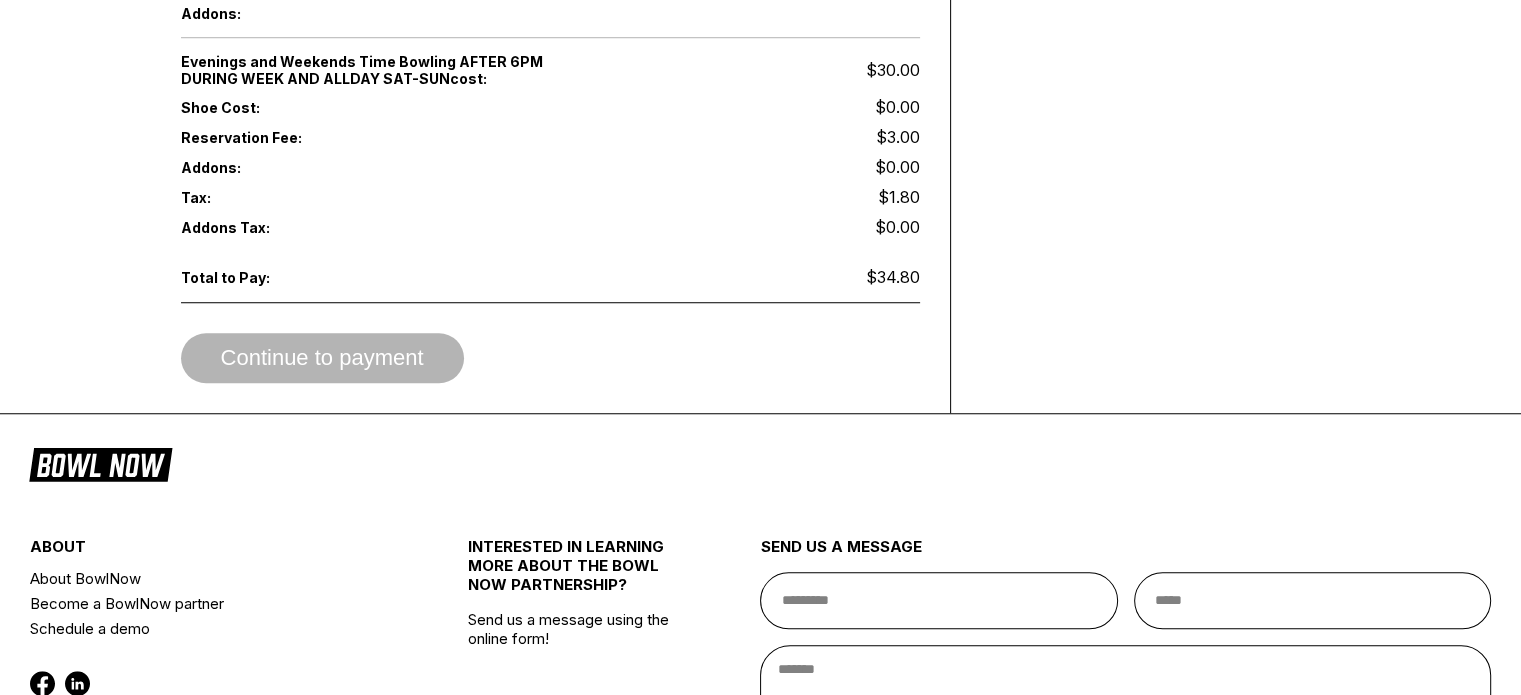 scroll, scrollTop: 1720, scrollLeft: 0, axis: vertical 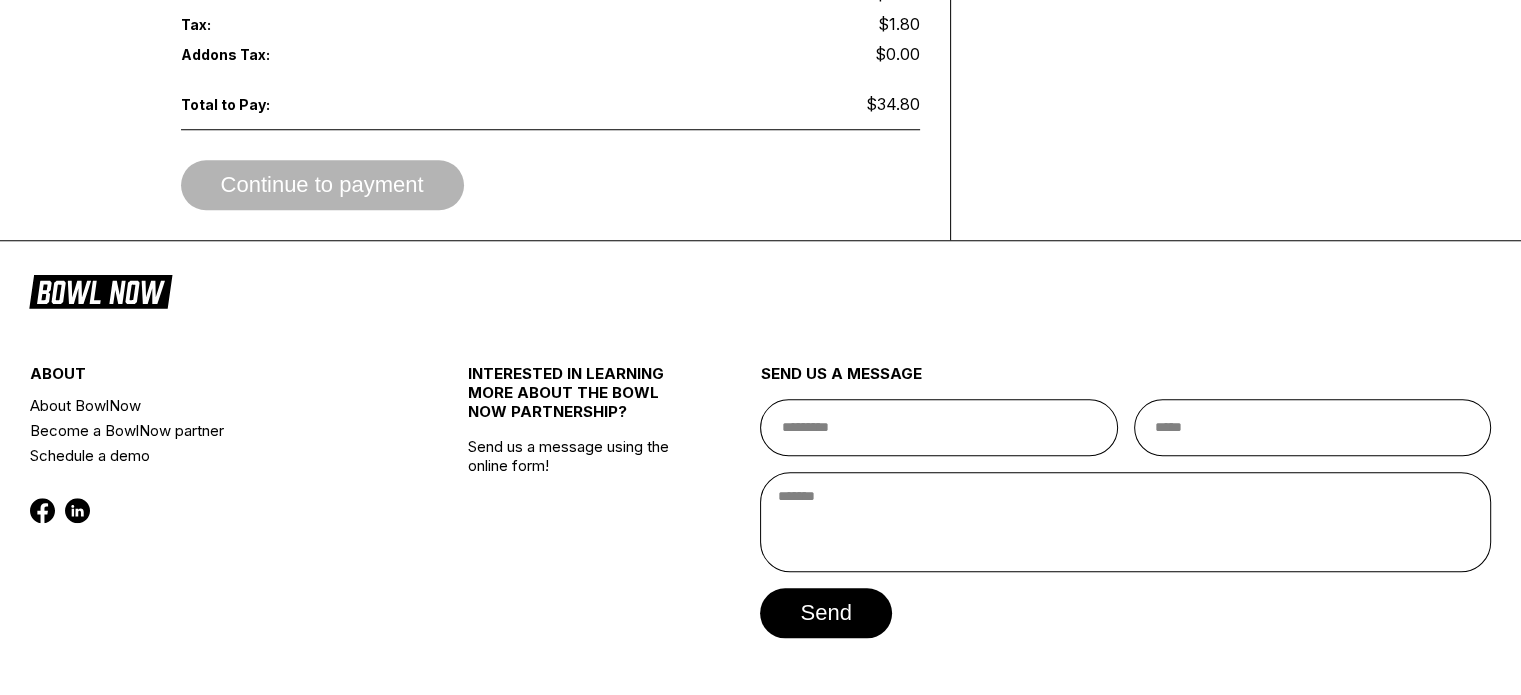 click on "Continue to payment" at bounding box center (550, 185) 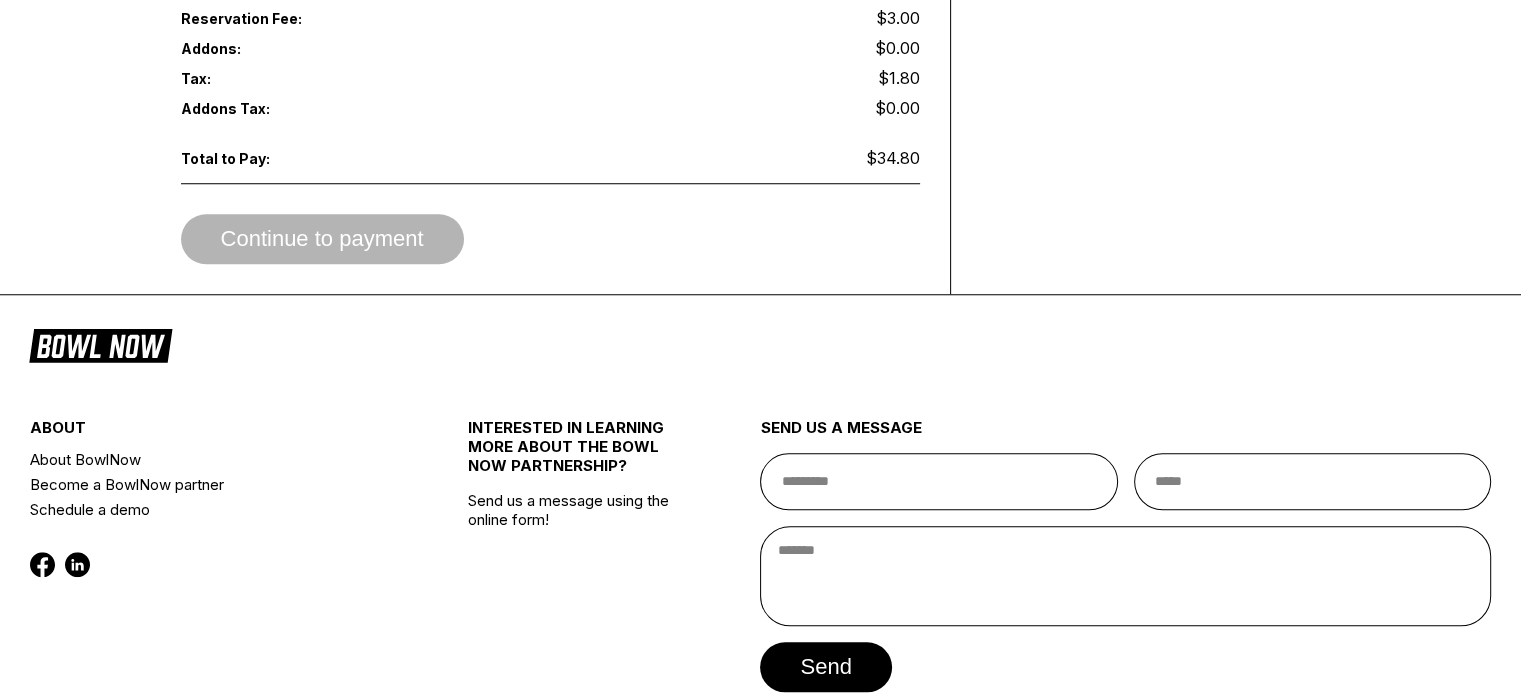 scroll, scrollTop: 1720, scrollLeft: 0, axis: vertical 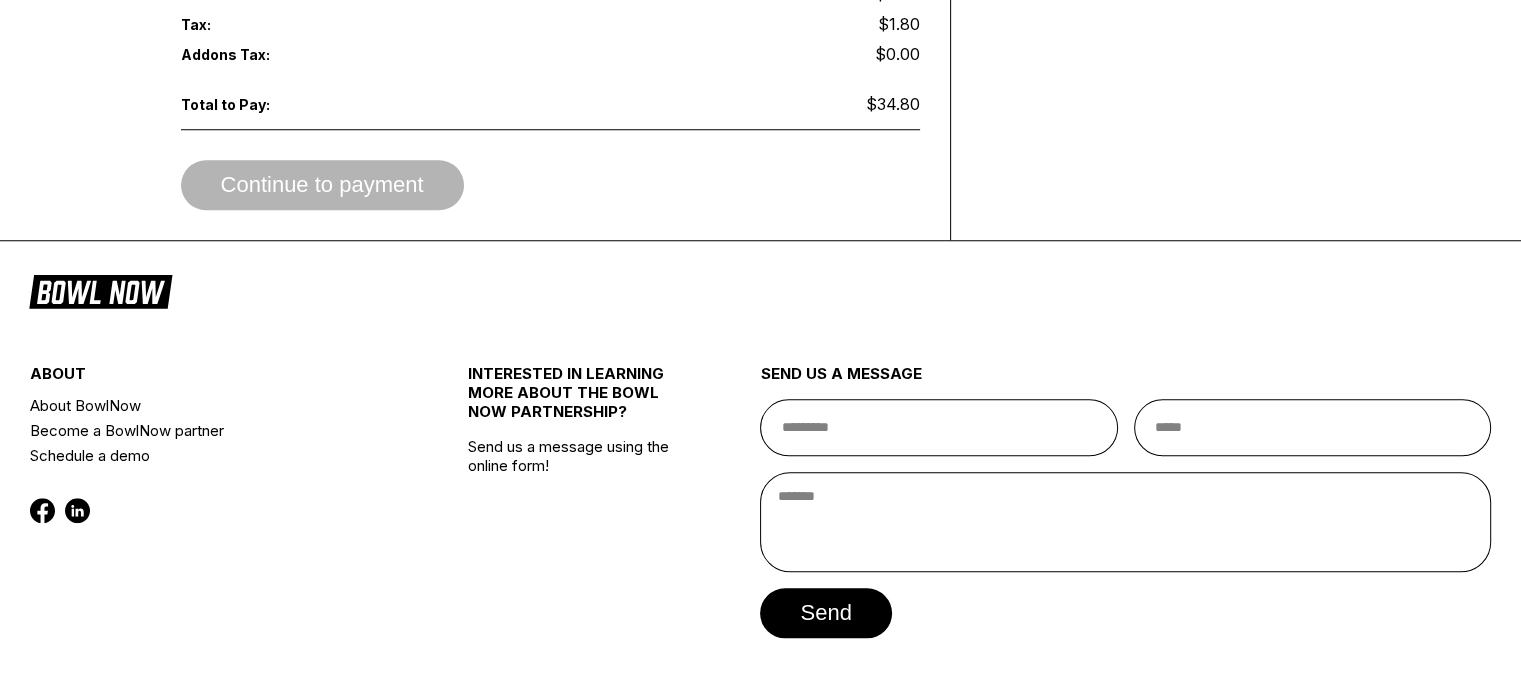 click on "Continue to payment" at bounding box center (550, 185) 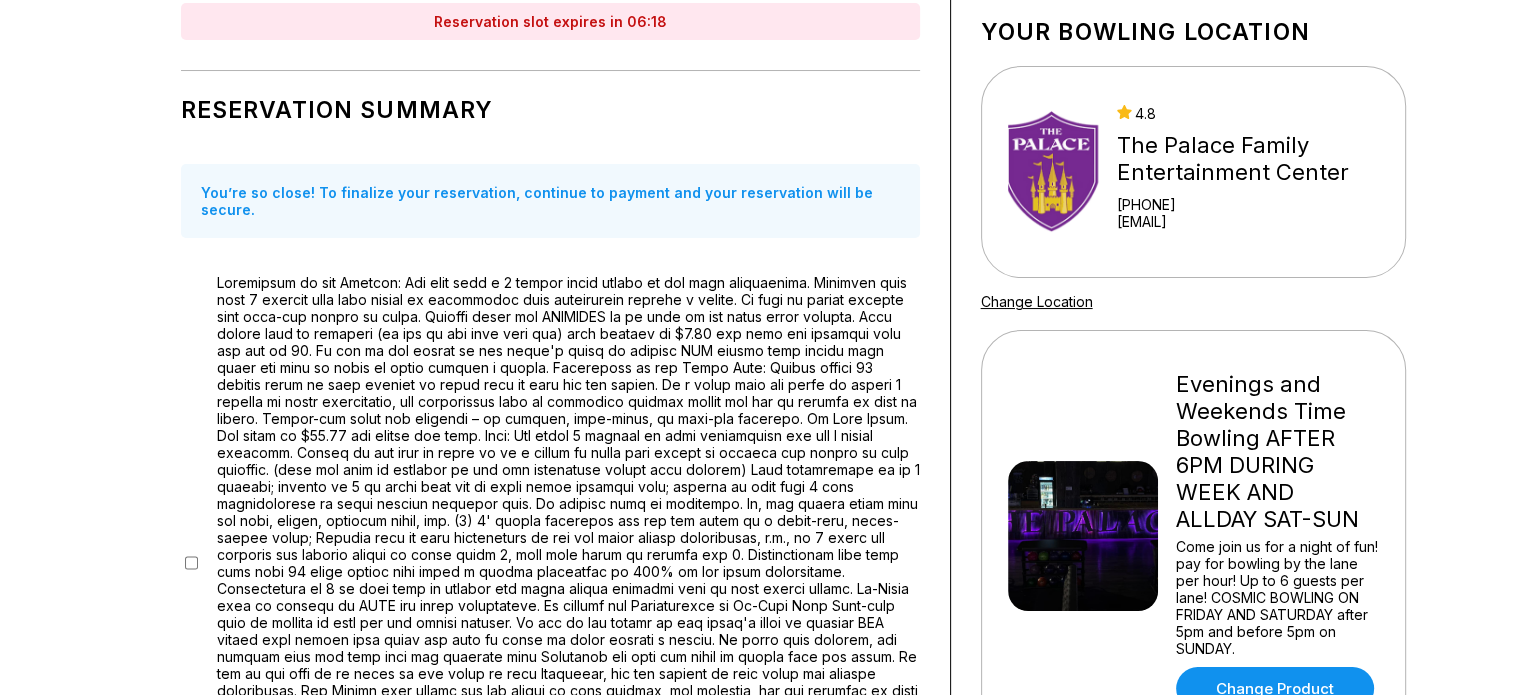 scroll, scrollTop: 0, scrollLeft: 0, axis: both 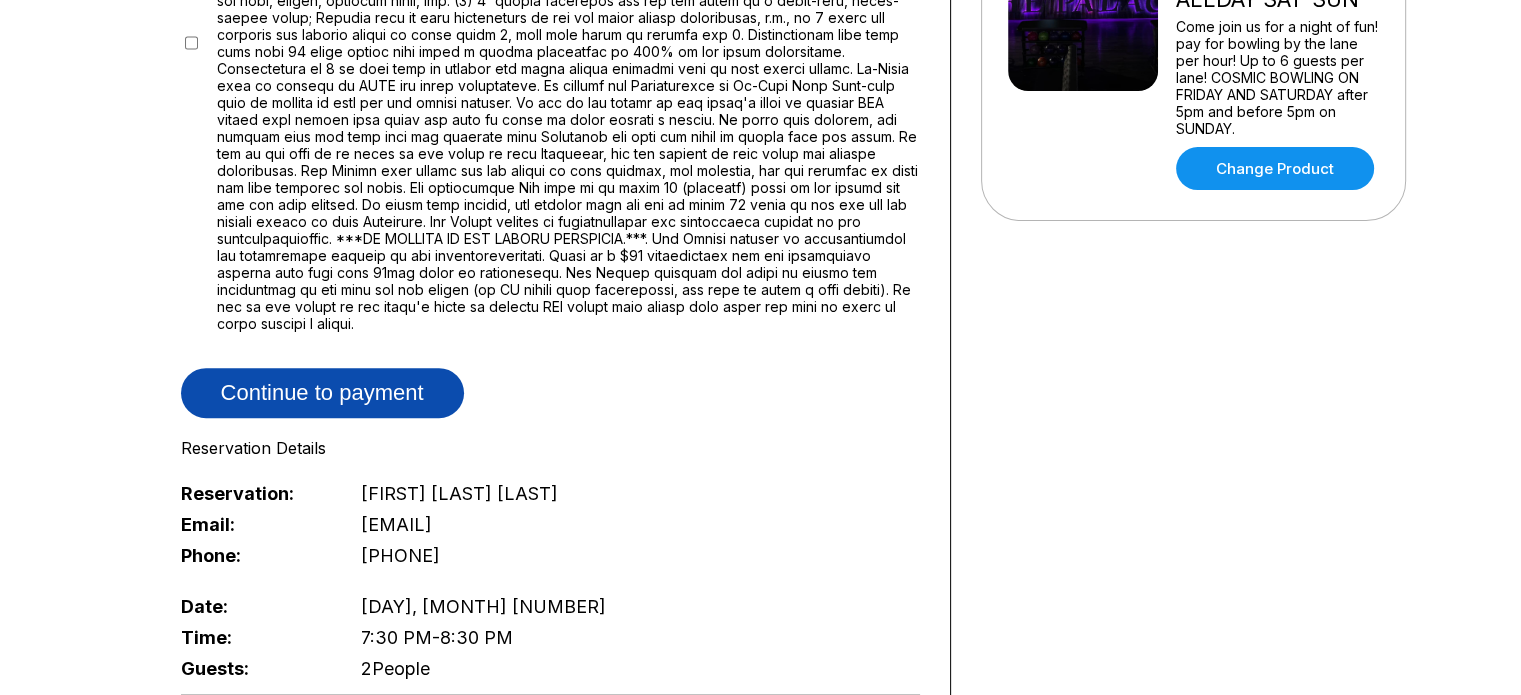 click on "Continue to payment" at bounding box center (322, 393) 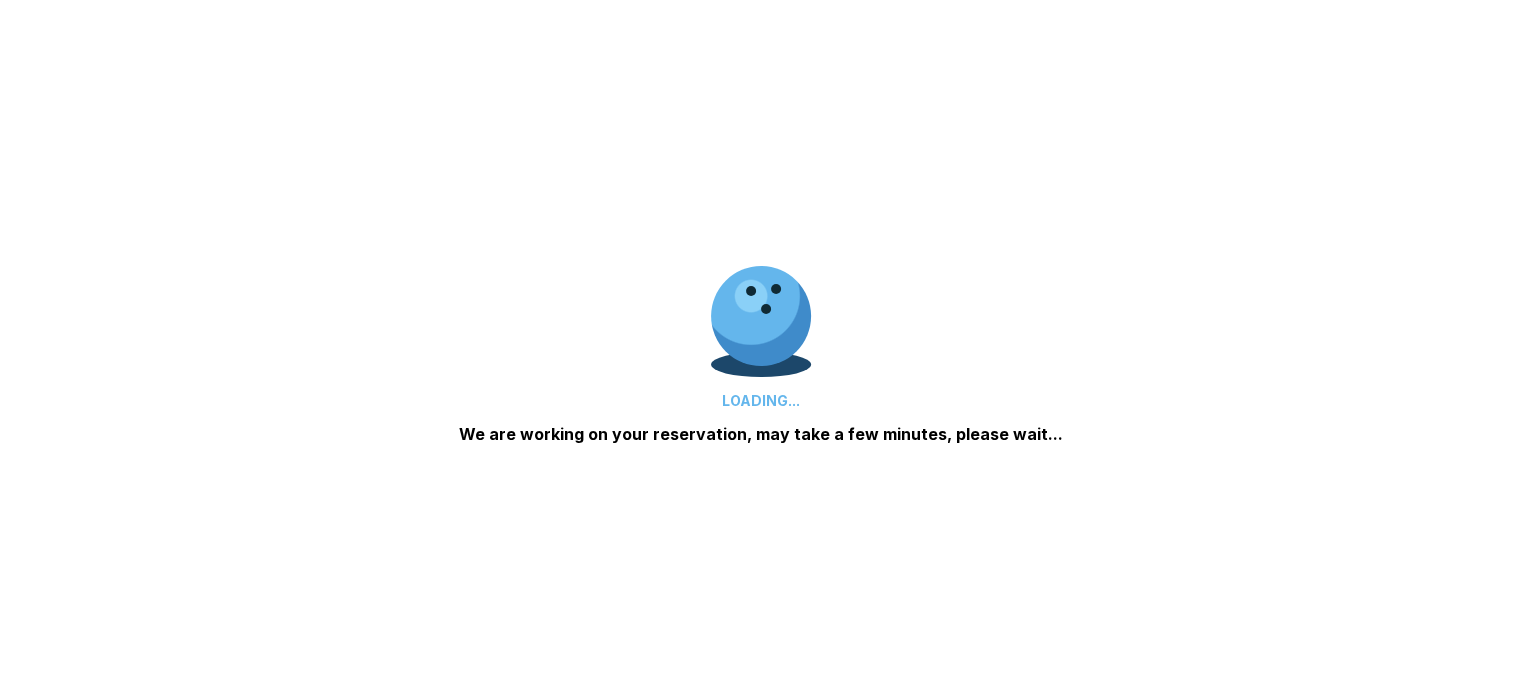 click on "LOADING...  We are working on your reservation, may take a few minutes, please wait..." at bounding box center [760, 347] 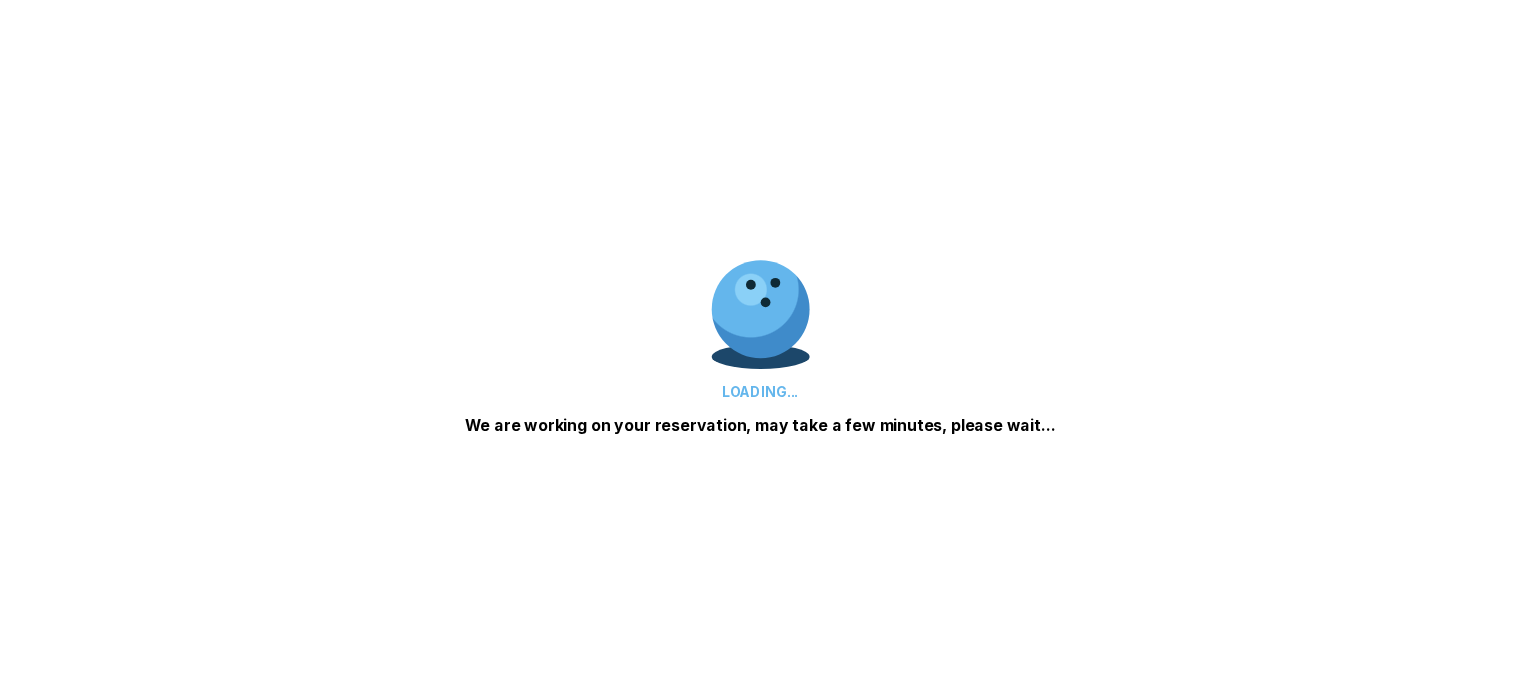 scroll, scrollTop: 0, scrollLeft: 0, axis: both 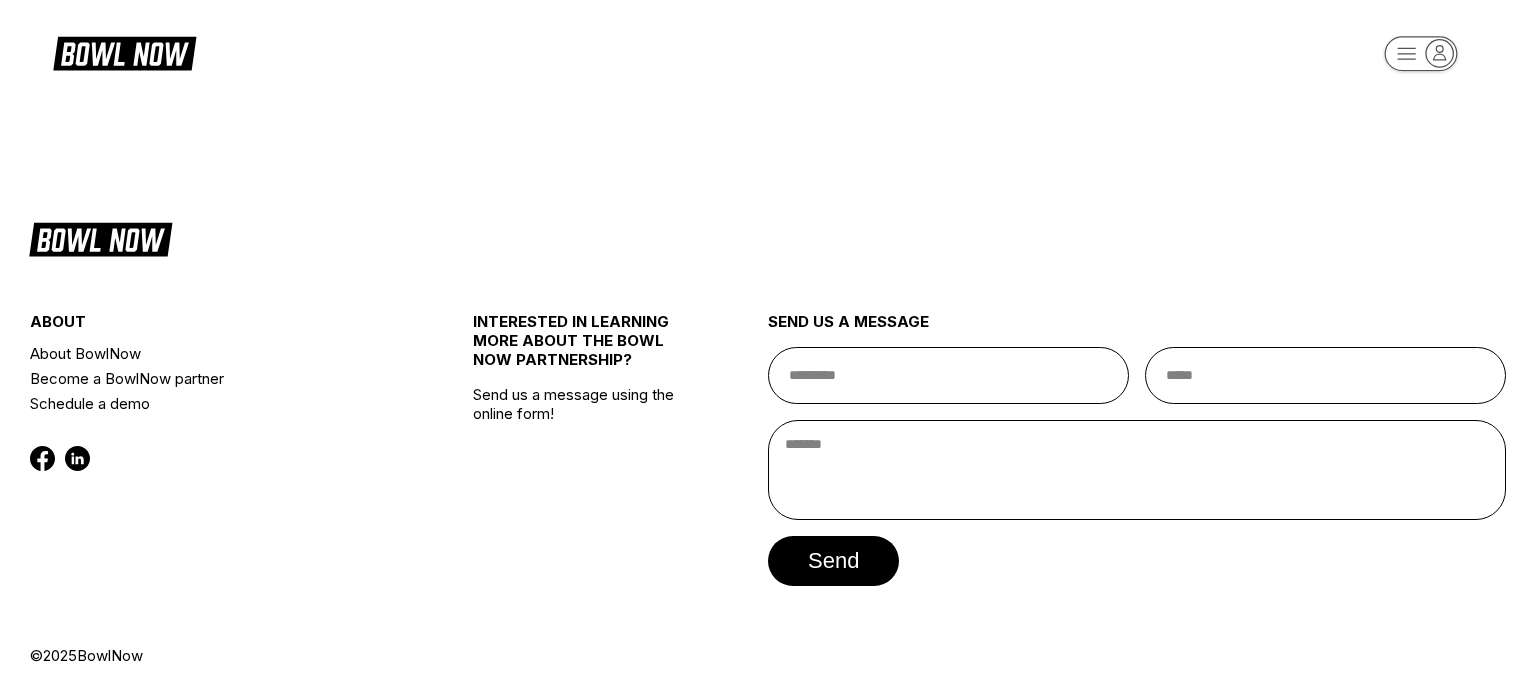 click on "Become a BowlNow partner" at bounding box center (214, 378) 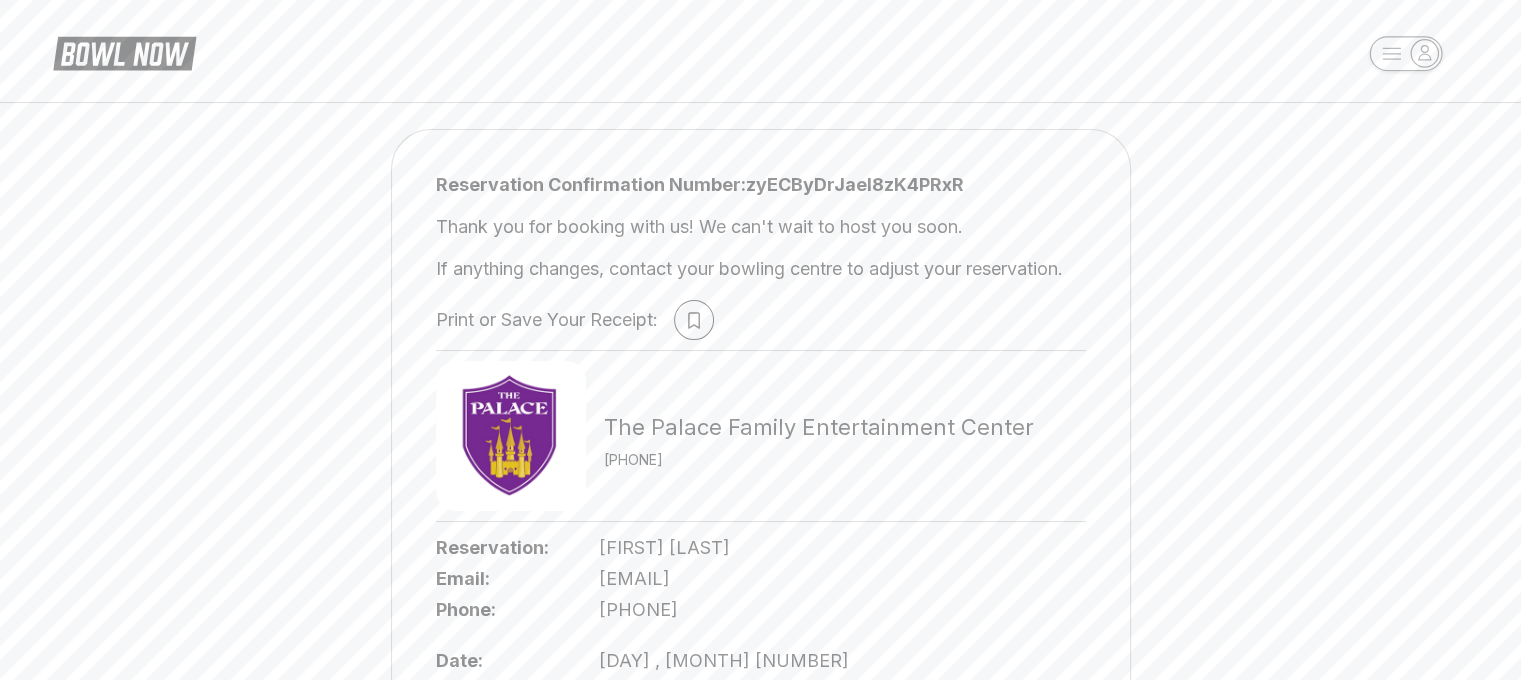 click on "Reservation Confirmation Number:  zyECByDrJaeI8zK4PRxR Thank you for booking with us! We can't wait to host you soon. If anything changes, contact your bowling centre to adjust your reservation. Print or Save Your Receipt: The Palace Family Entertainment Center   +16068620761 Reservation: Michele P Prichard Email: michelegouk@gmail.com Phone: 6065211463 Date: Friday ,July 11 Time:  7:30 PM  -  8:30 PM Guests: 2  People Product: Evenings and Weekends Time Bowling AFTER 6PM DURING WEEK AND ALLDAY SAT-SUN $30.00 Evenings and Weekends Time Bowling AFTER 6PM DURING WEEK AND ALLDAY SAT-SUN  cost: $30.00 Shoe Cost: $0.00 Reservation Fee: $3.00 Tax: $1.80 Total Paid: $34.80 Reservation Confirmation Number: zyECByDrJaeI8zK4PRxR about About BowlNow  Become a BowlNow partner  Schedule a demo INTERESTED IN LEARNING MORE ABOUT THE BOWL NOW PARTNERSHIP? Send us a message using the online form! send us a message send ©  2025  BowlNow" at bounding box center [760, 844] 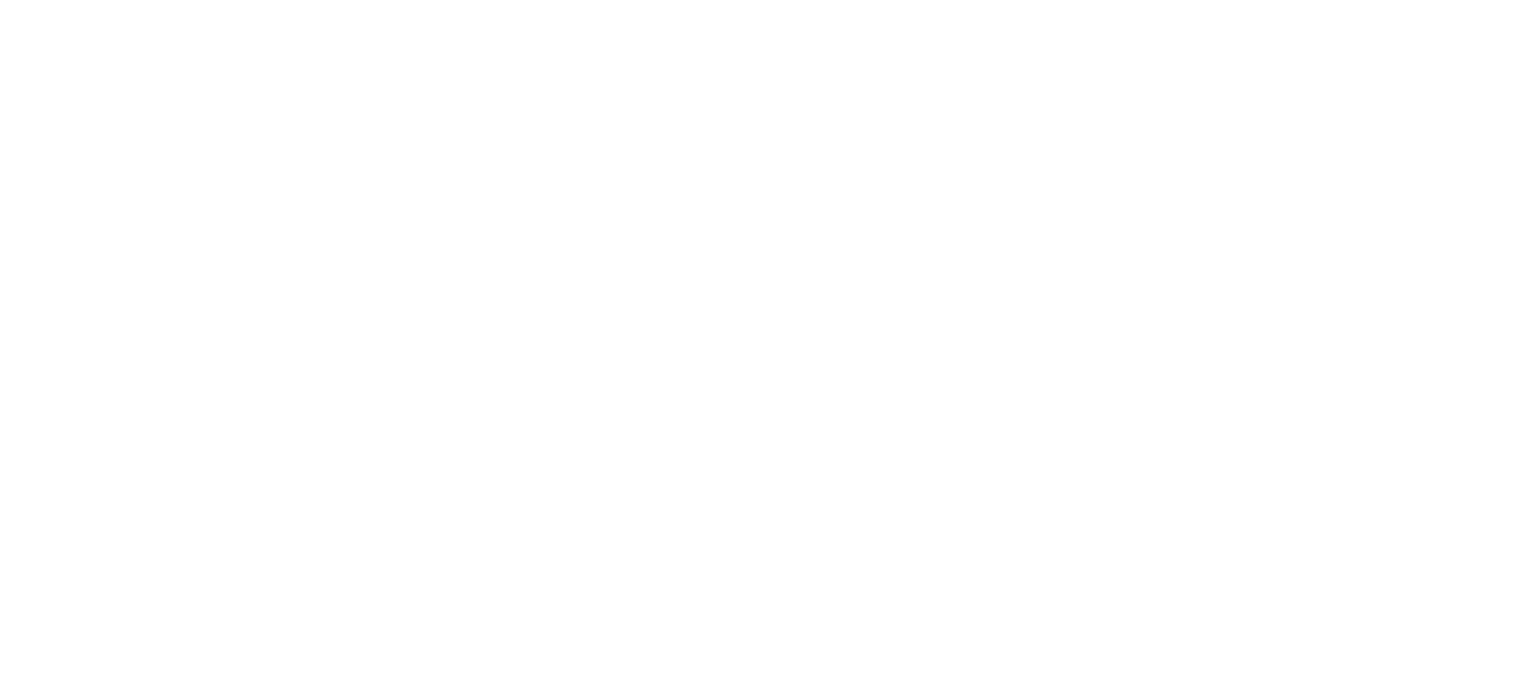 scroll, scrollTop: 0, scrollLeft: 0, axis: both 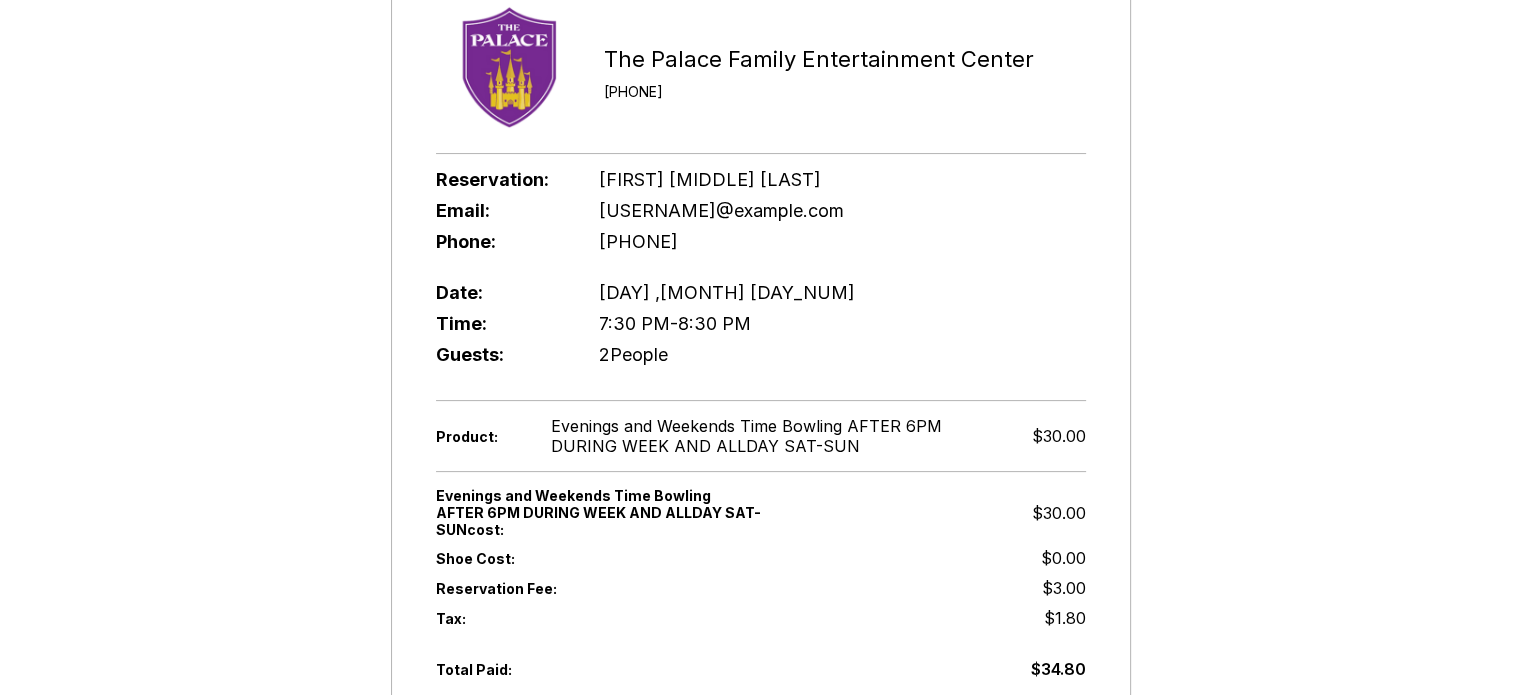 click on "Reservation: [FIRST] [MIDDLE] [LAST]" at bounding box center (761, 179) 